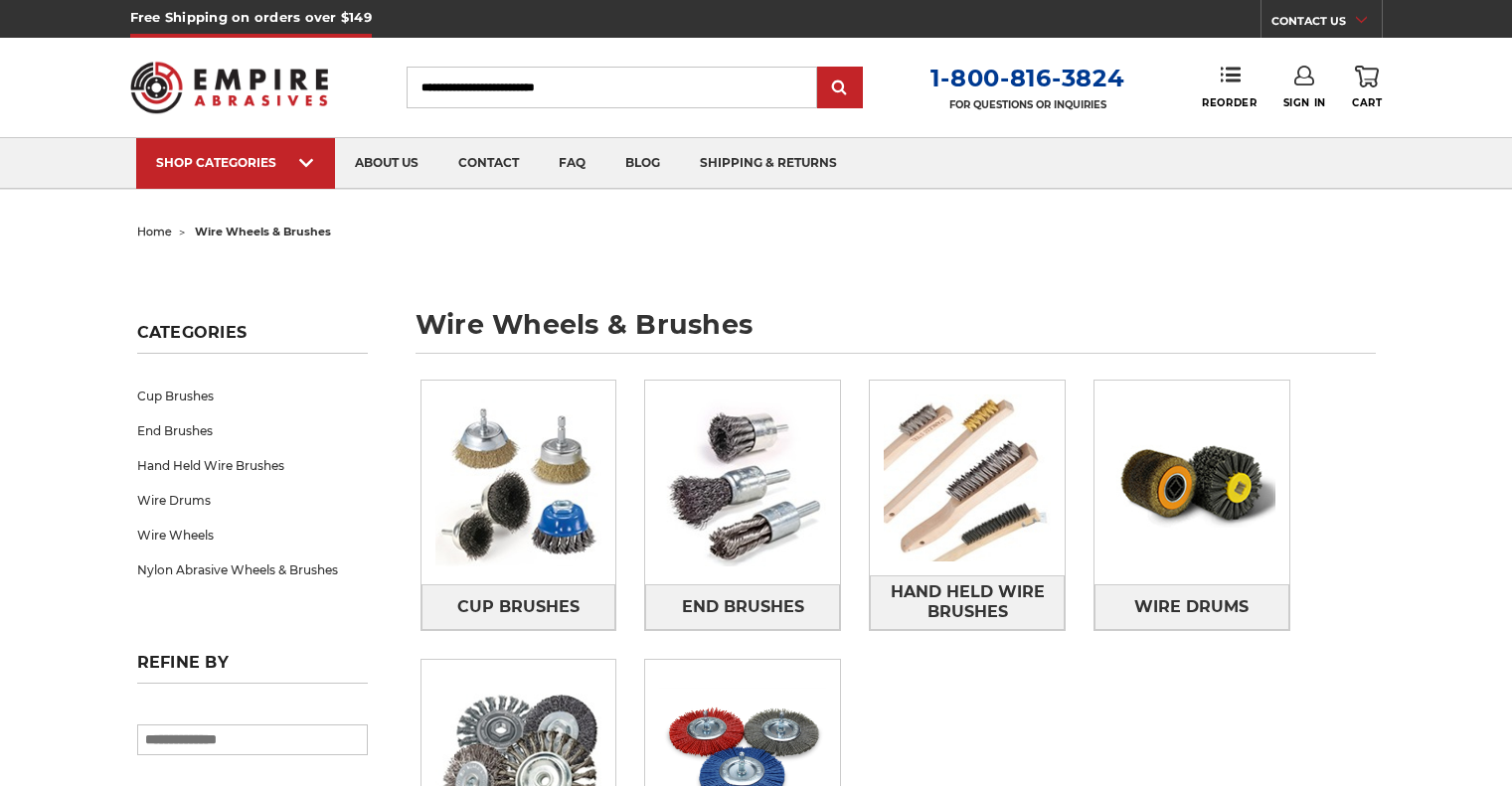 scroll, scrollTop: 0, scrollLeft: 0, axis: both 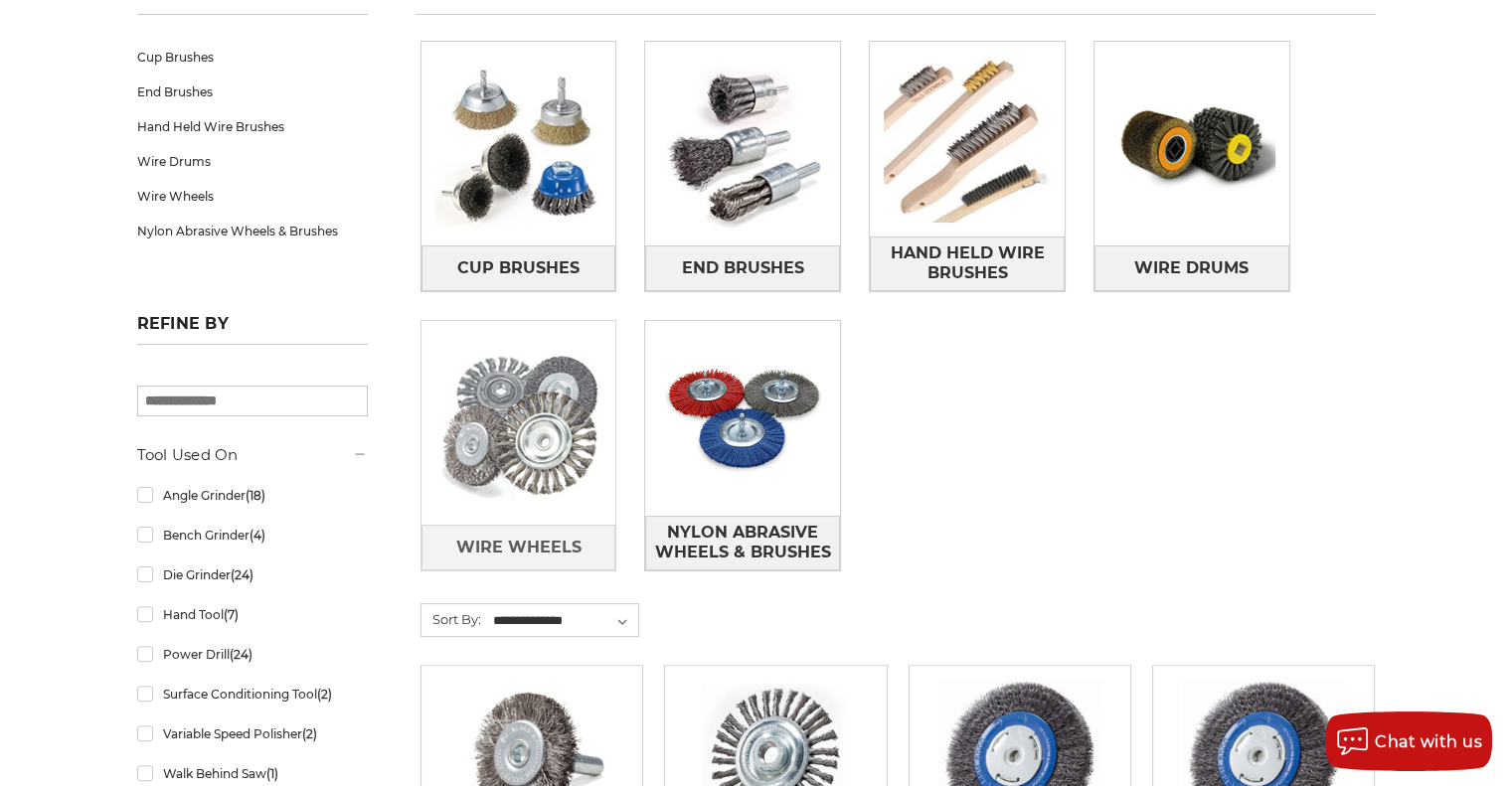 click at bounding box center [519, 423] 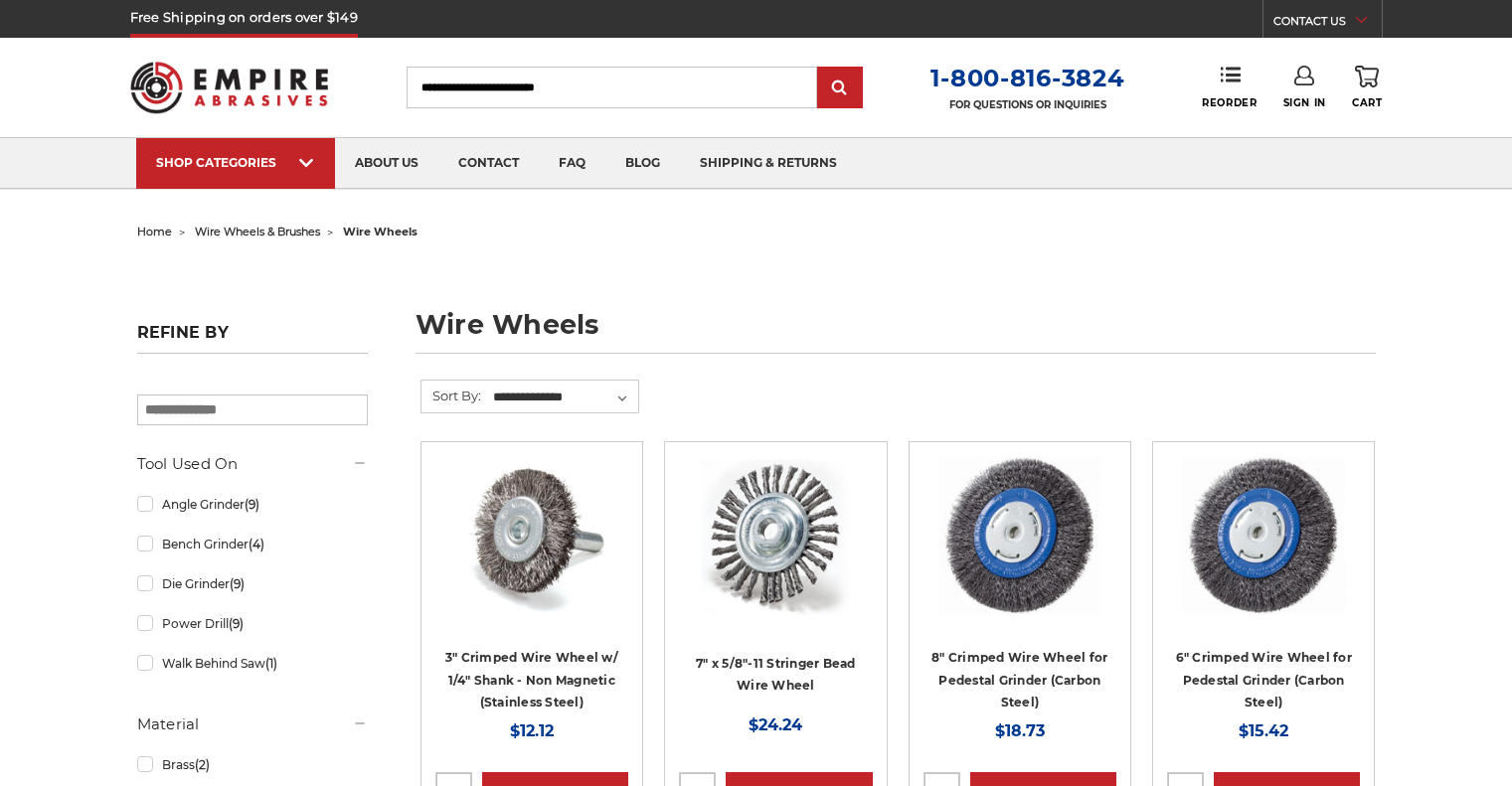 scroll, scrollTop: 0, scrollLeft: 0, axis: both 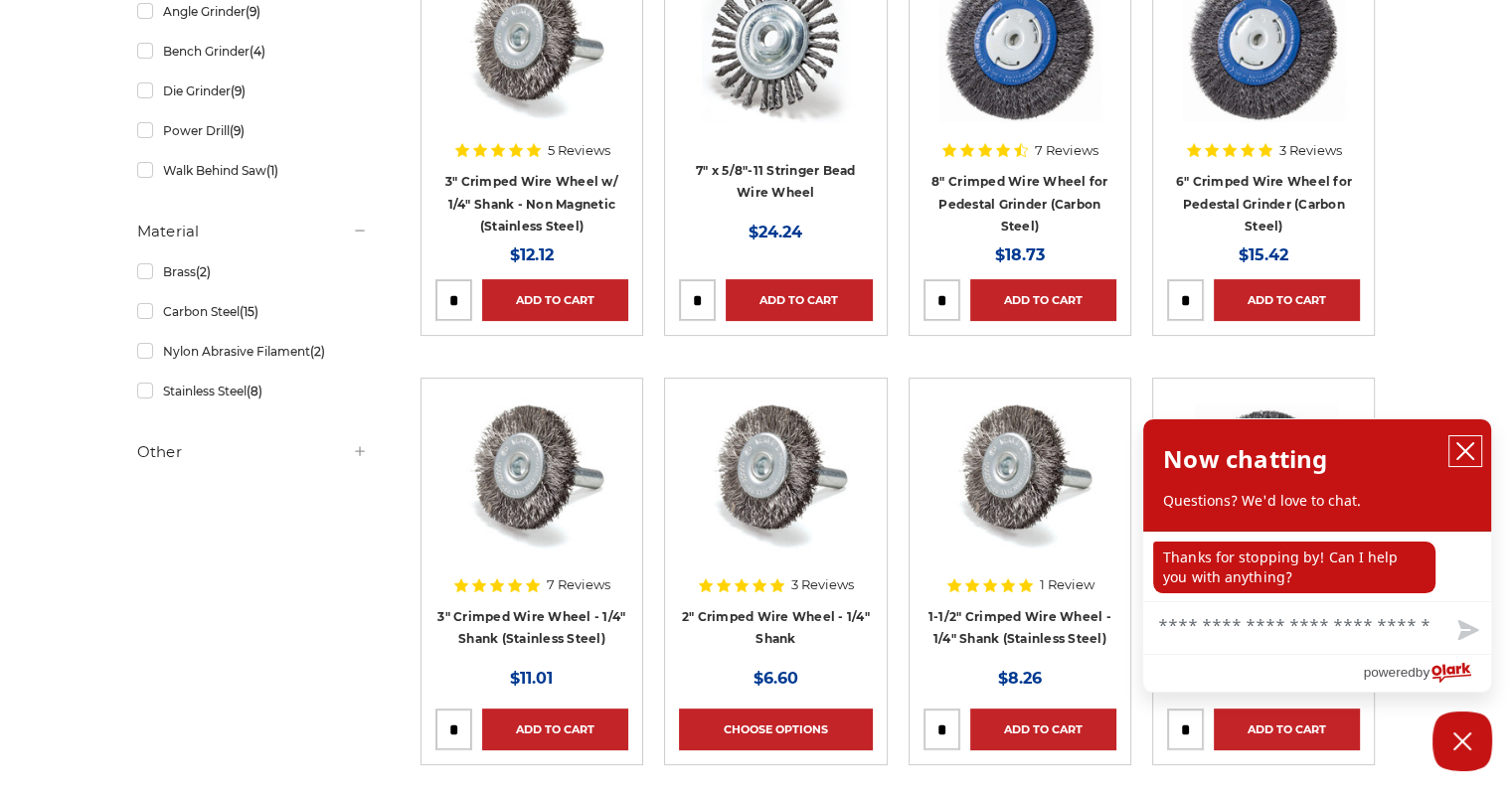 click 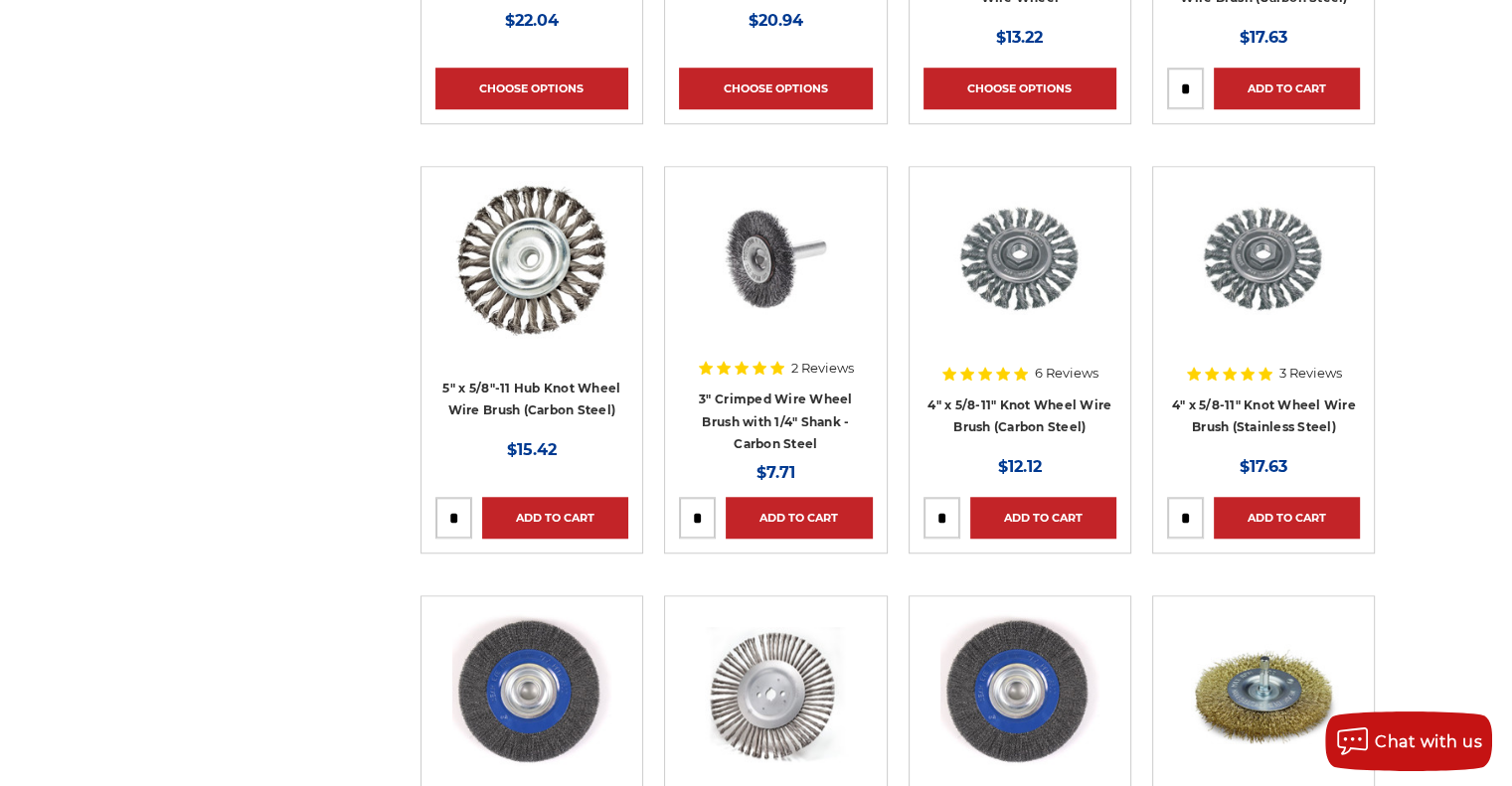 scroll, scrollTop: 1573, scrollLeft: 0, axis: vertical 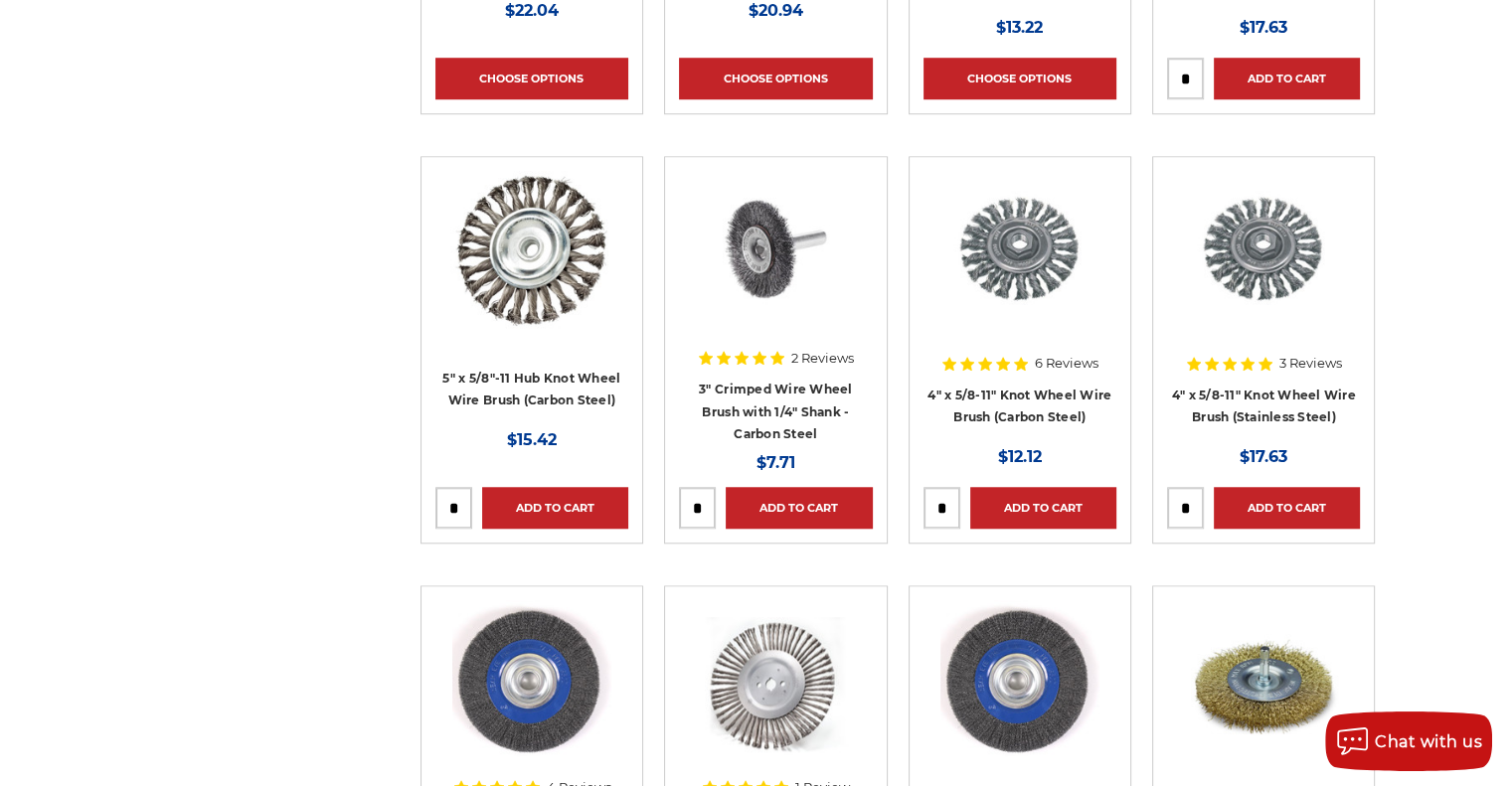 click at bounding box center (697, 508) 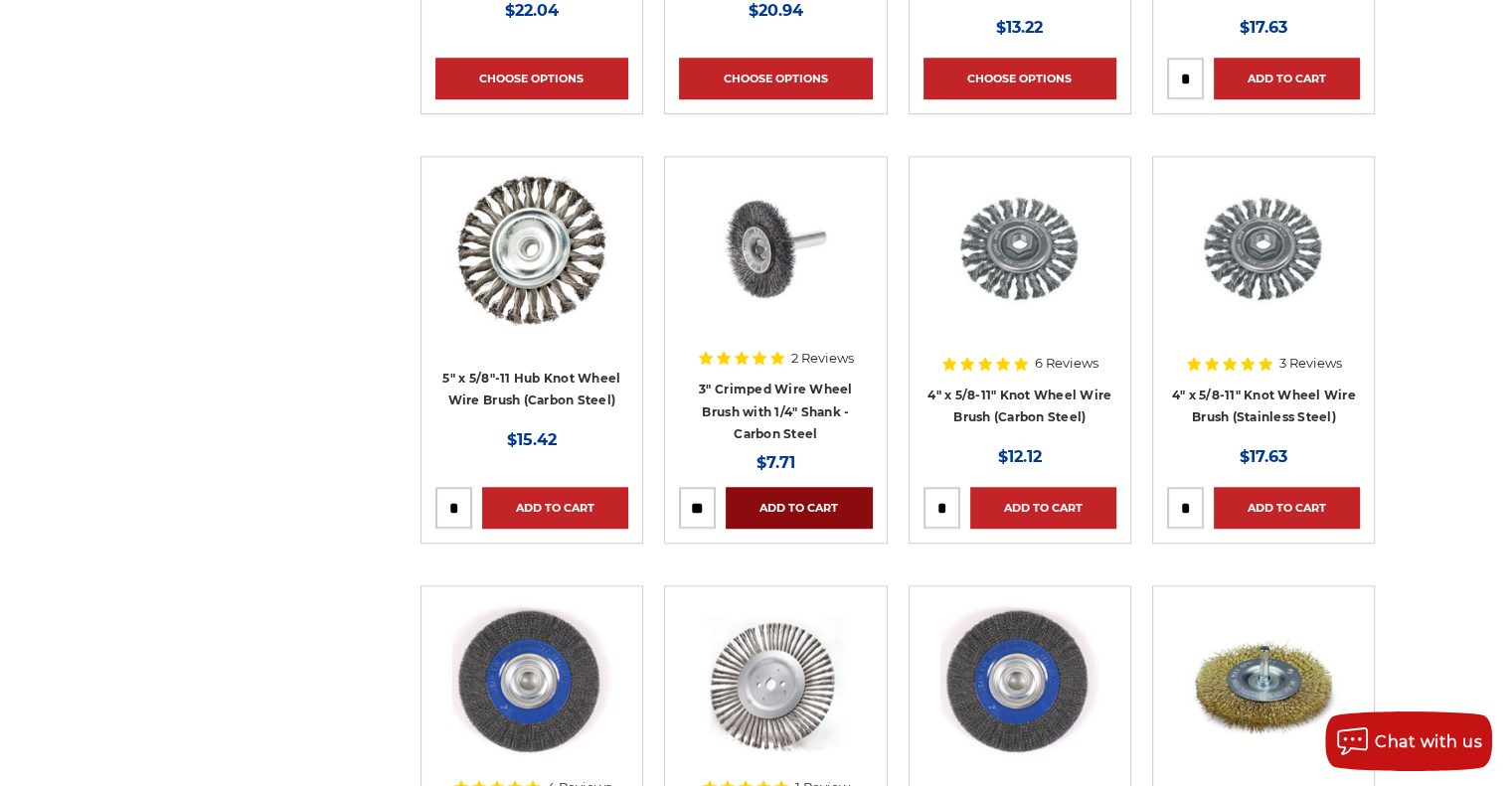 click on "Add to Cart" at bounding box center (798, 508) 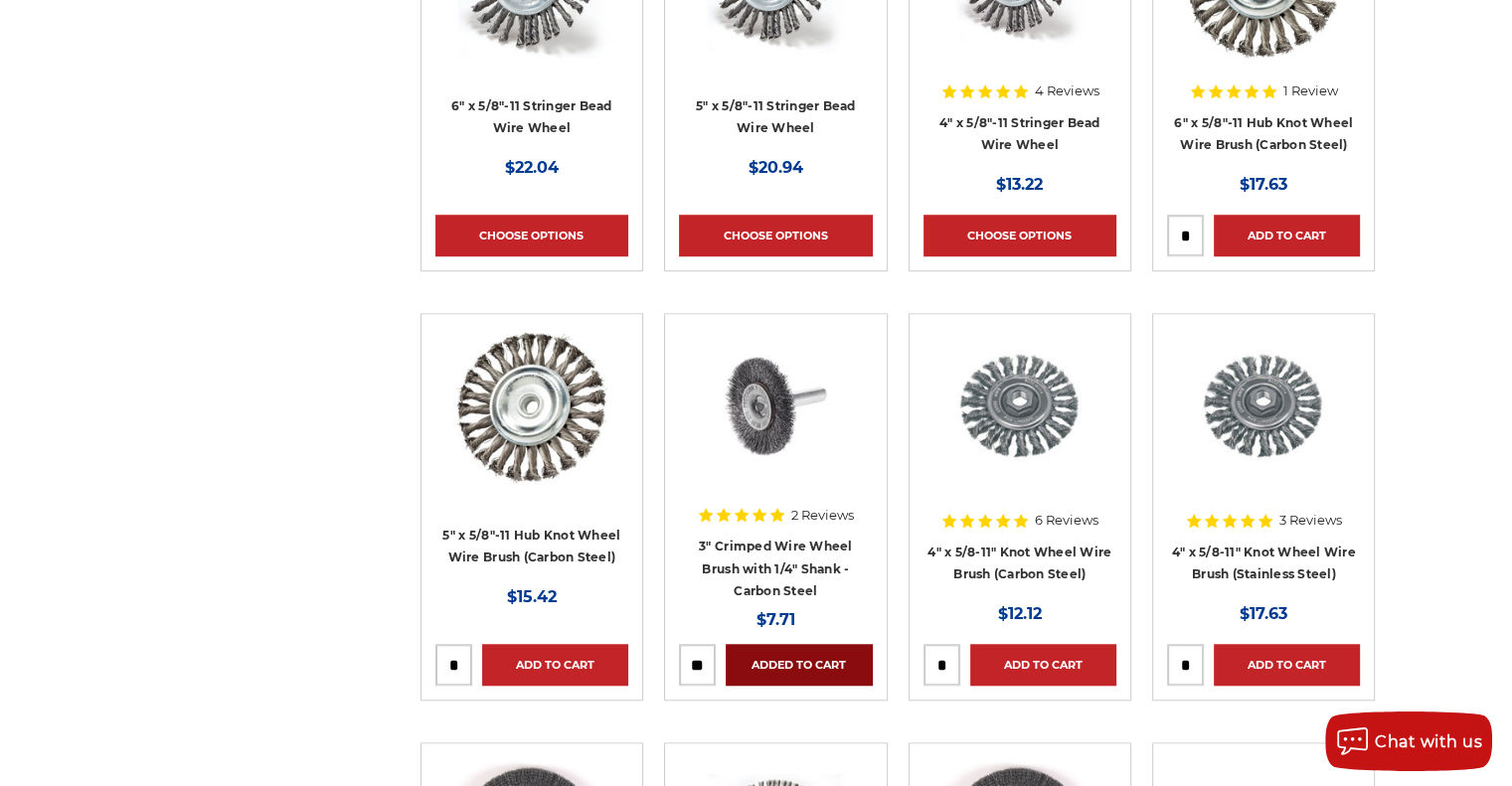 scroll, scrollTop: 1417, scrollLeft: 0, axis: vertical 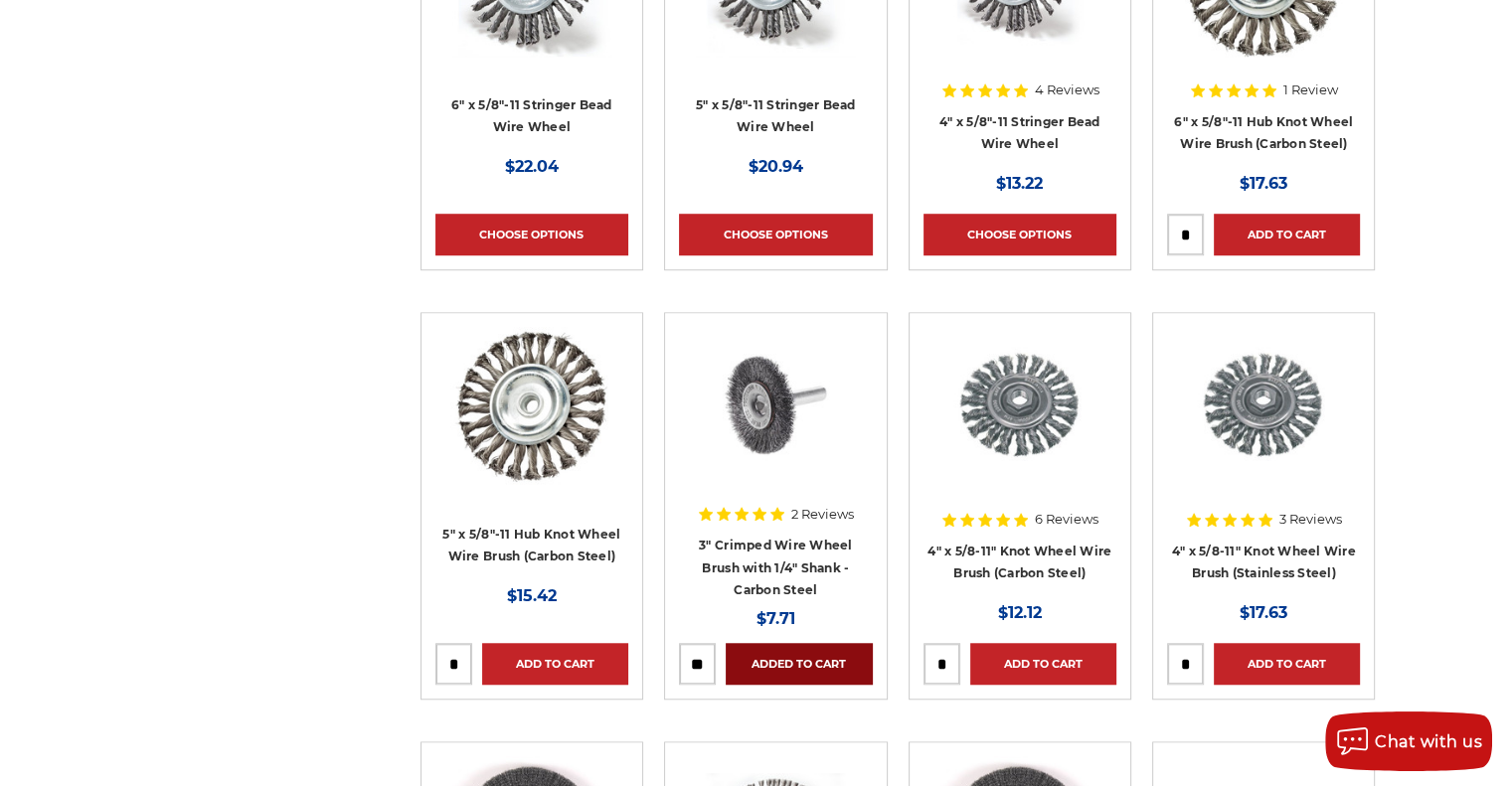click on "Added to Cart" at bounding box center (798, 664) 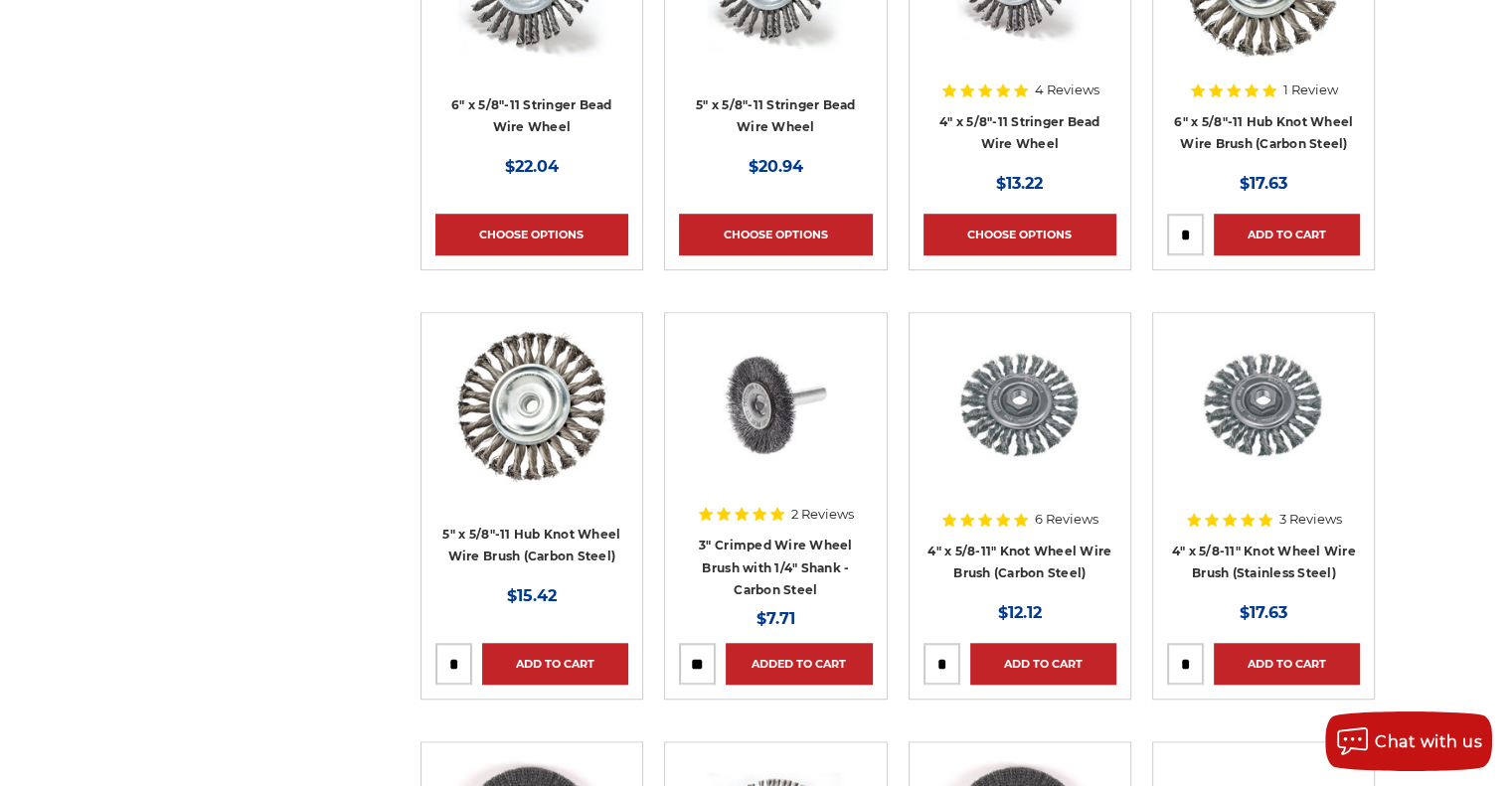 click on "**" at bounding box center (697, 664) 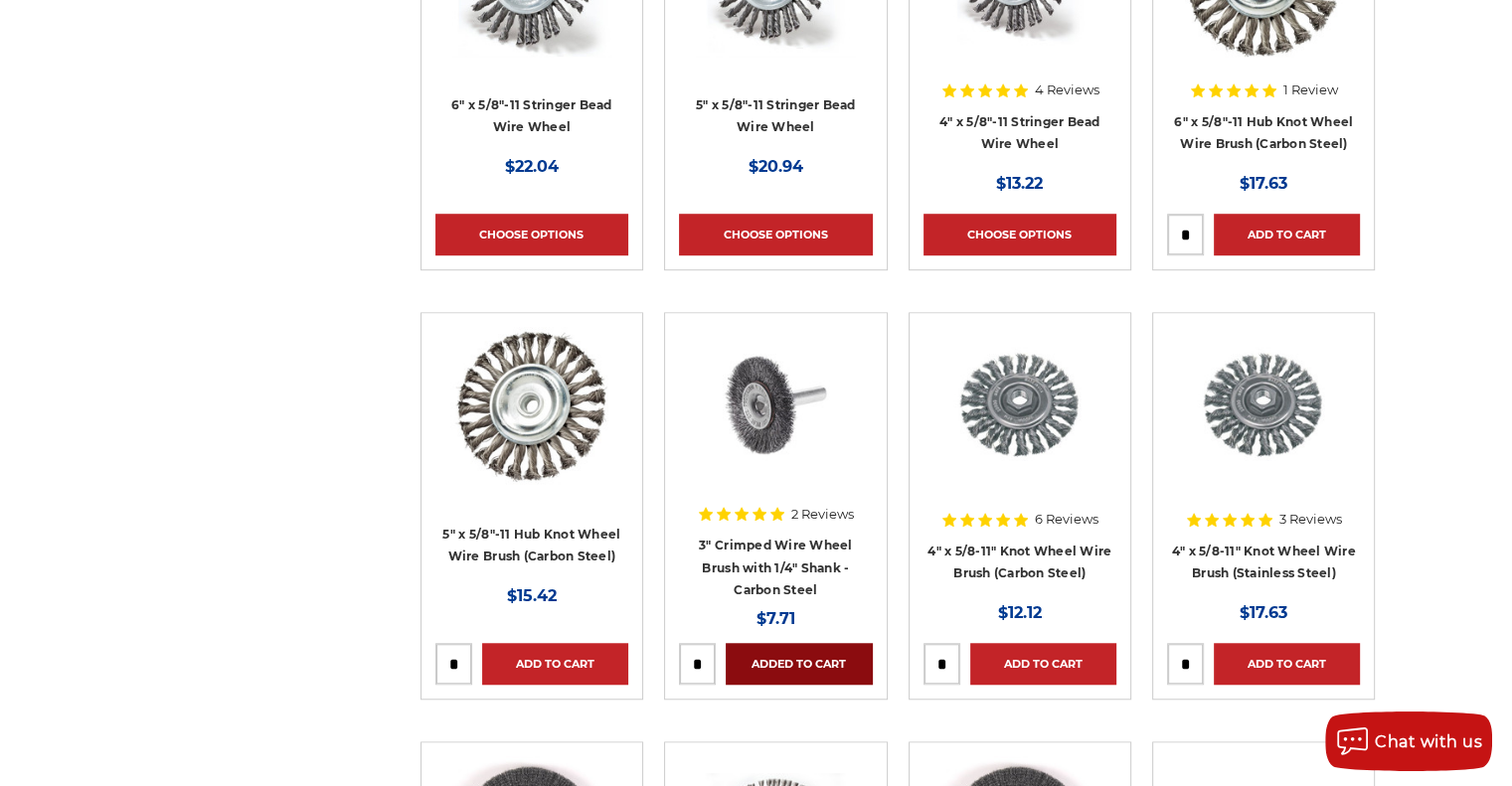 click on "Added to Cart" at bounding box center [798, 664] 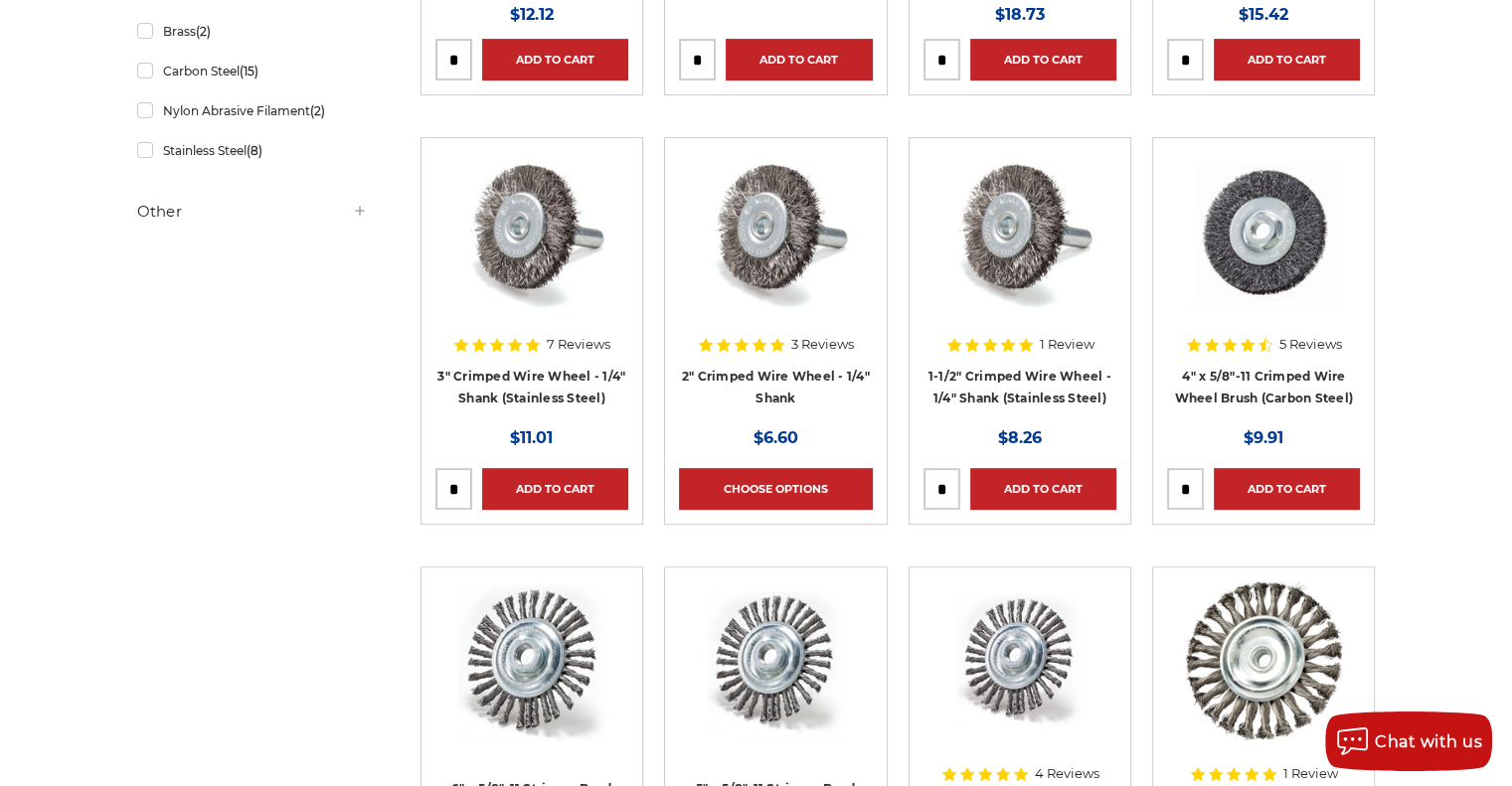 scroll, scrollTop: 741, scrollLeft: 0, axis: vertical 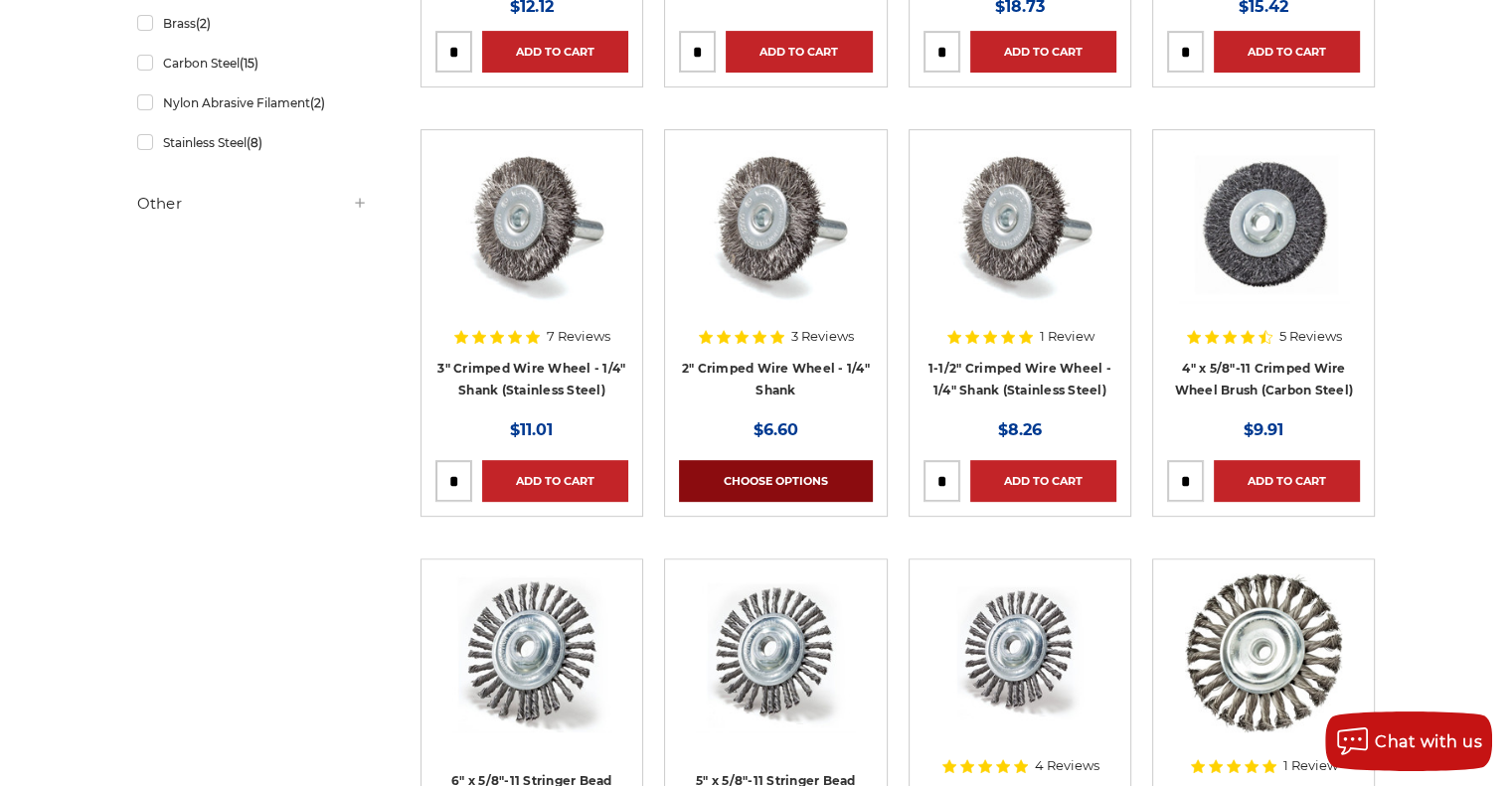 click on "Choose Options" at bounding box center (775, 481) 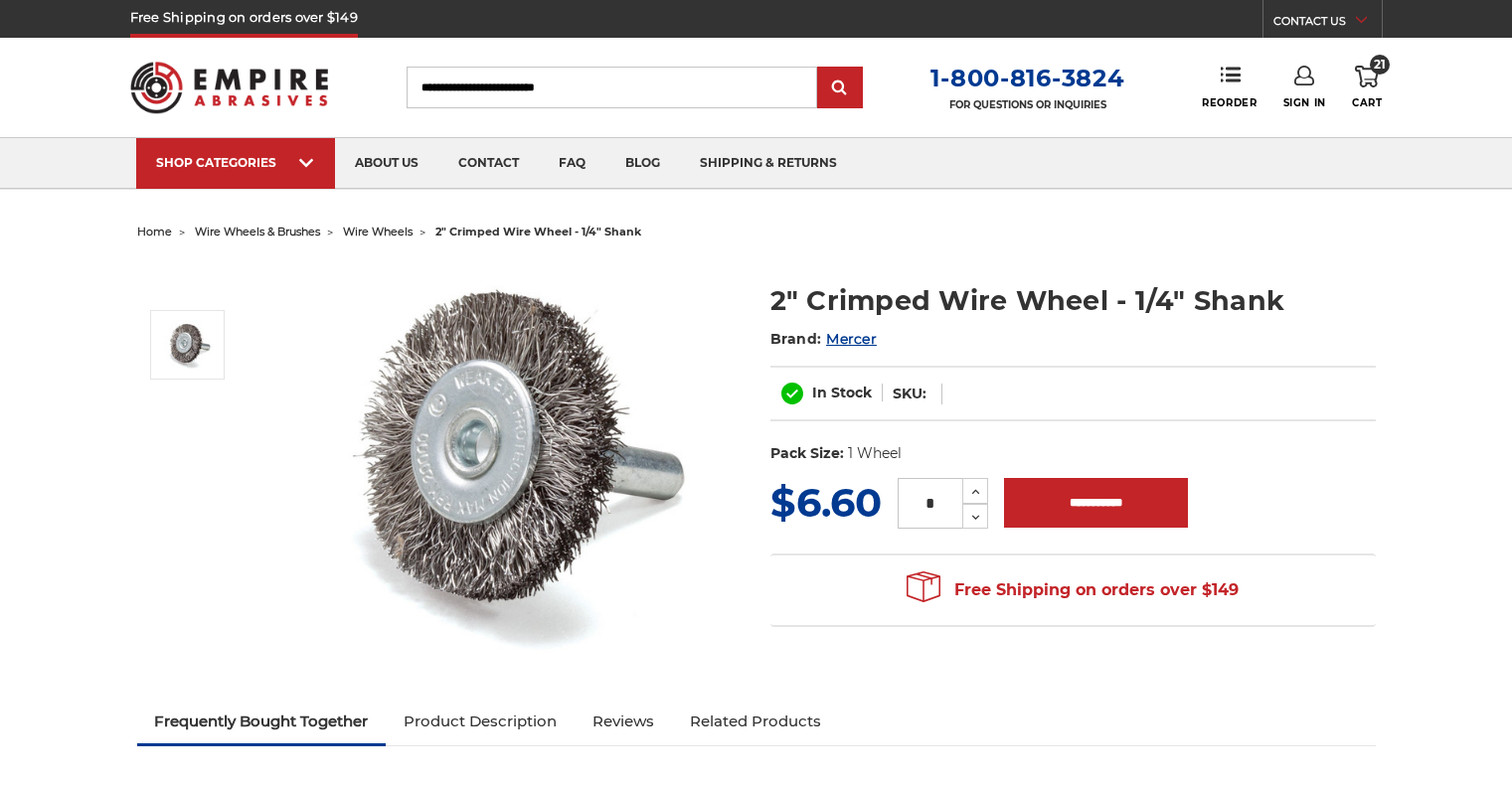 scroll, scrollTop: 0, scrollLeft: 0, axis: both 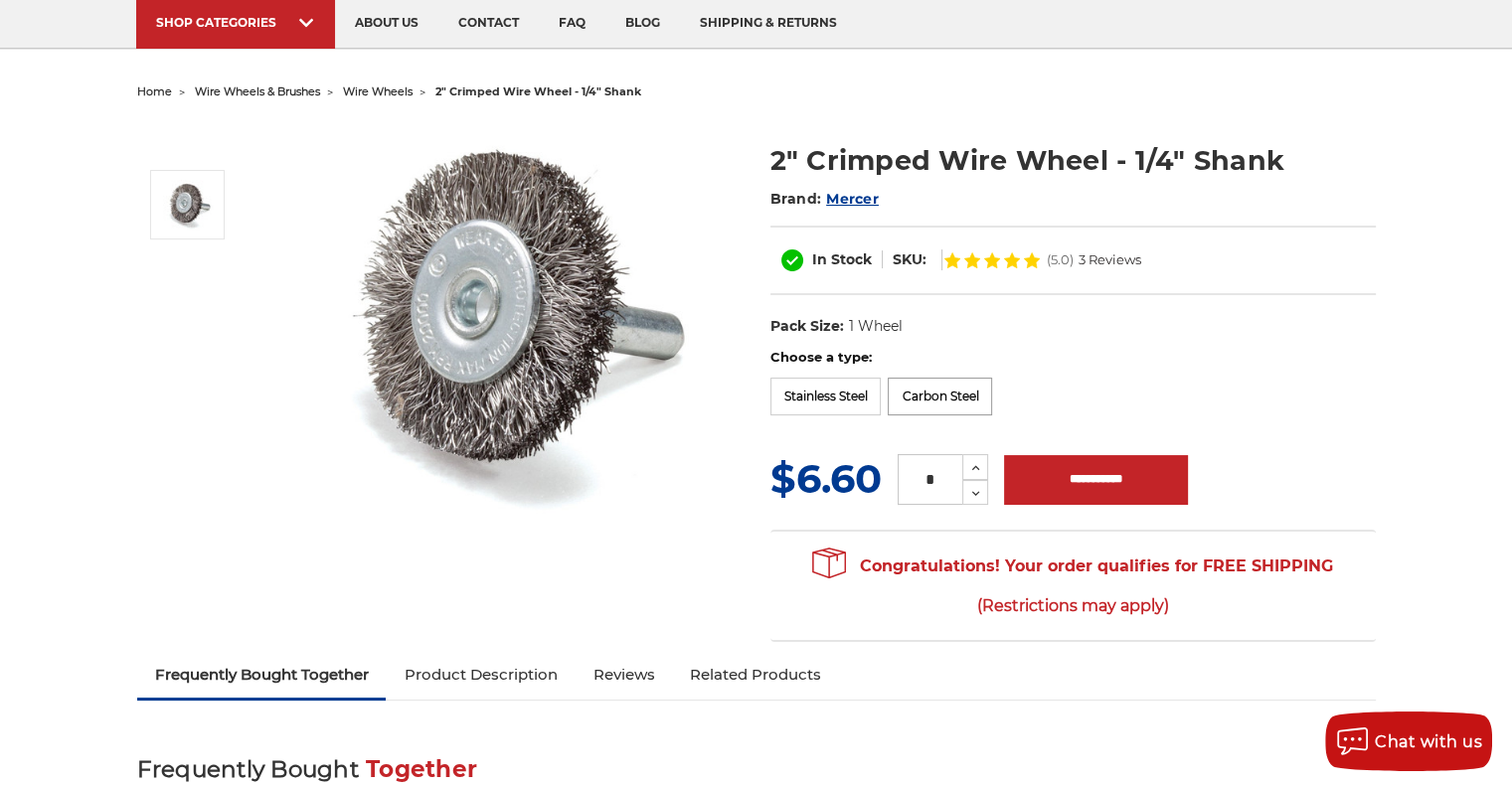 click on "Carbon Steel" at bounding box center [939, 396] 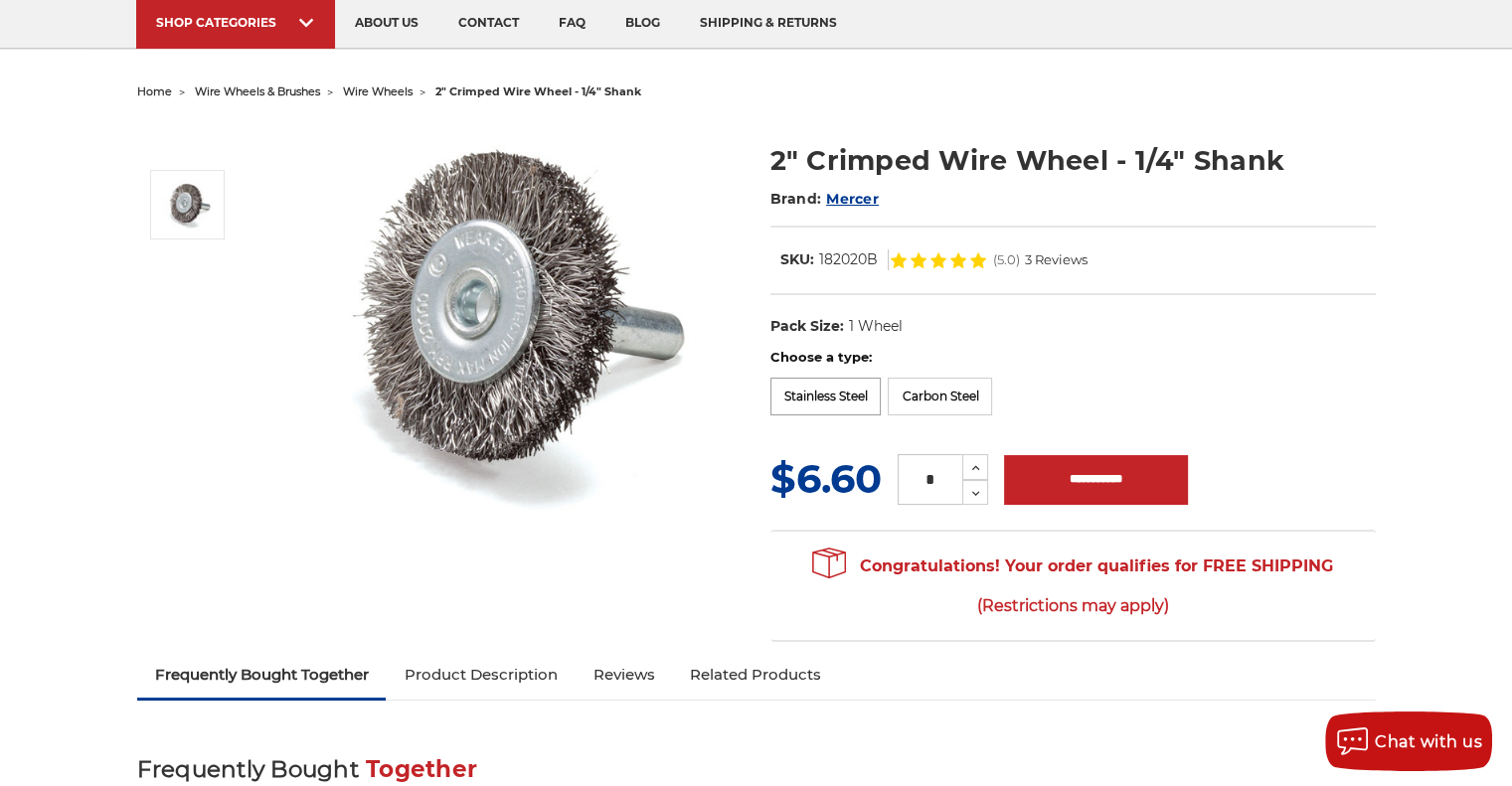 click on "Stainless Steel" at bounding box center (826, 396) 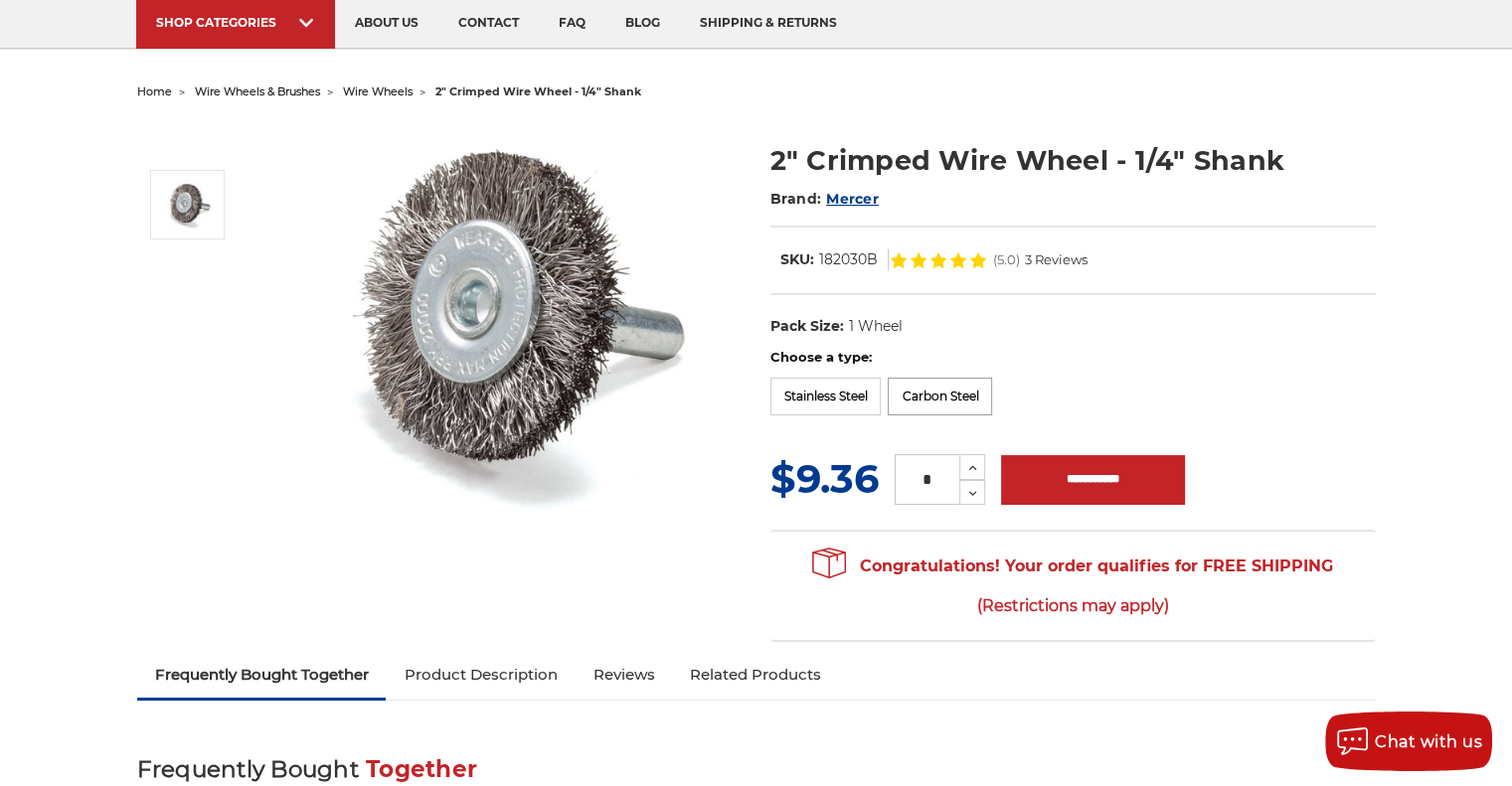 click on "Carbon Steel" at bounding box center (939, 396) 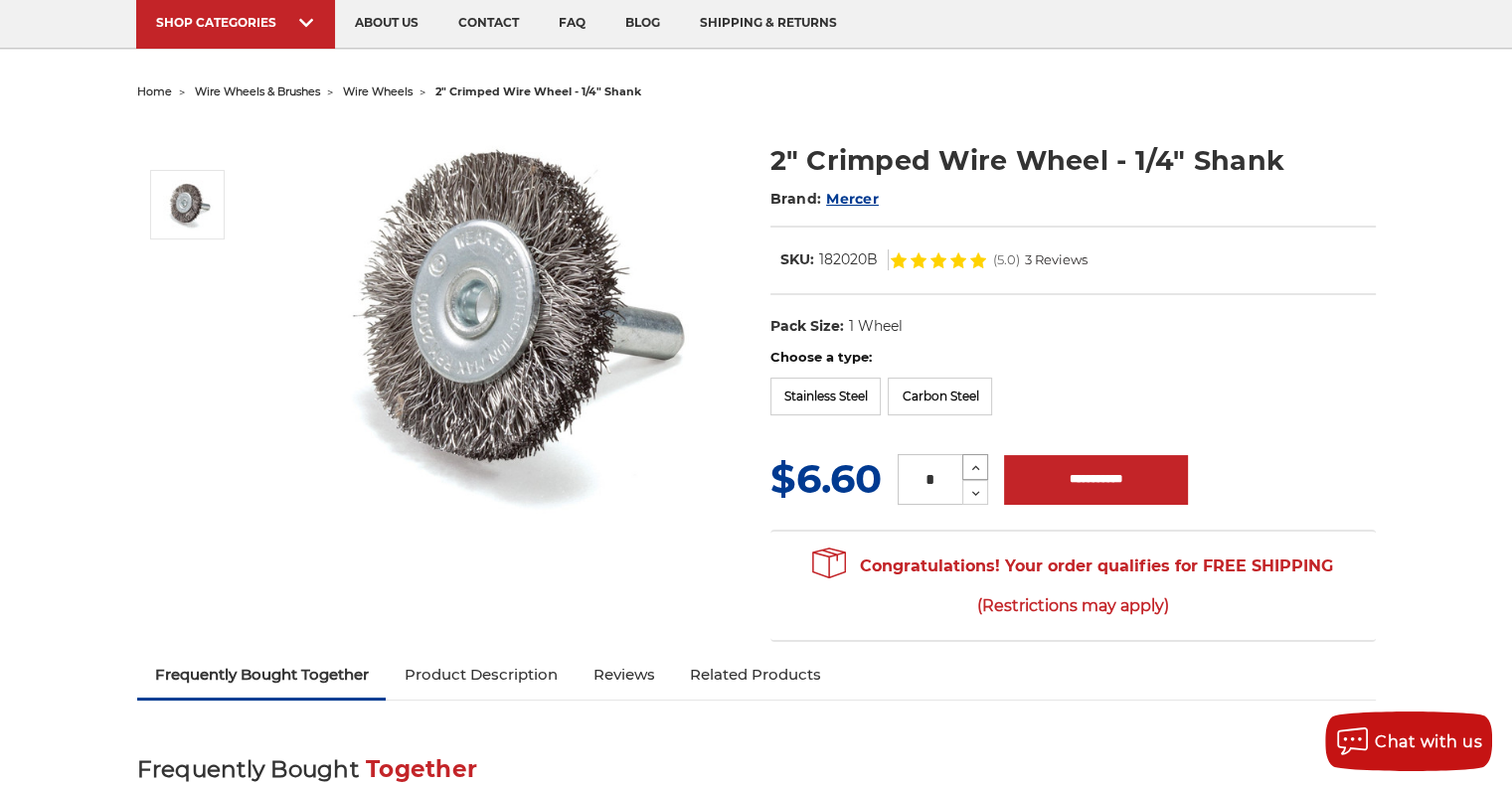 click 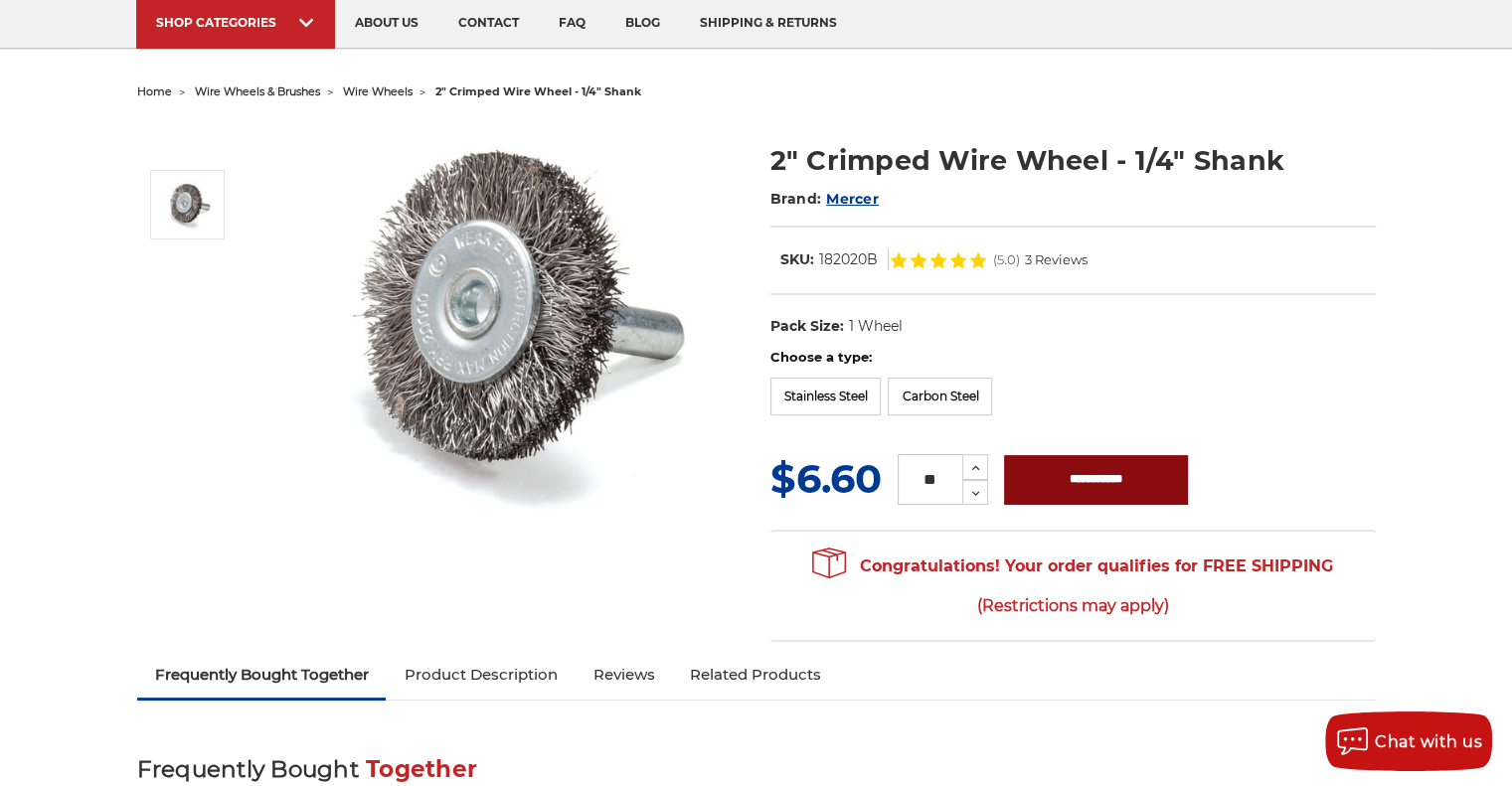 click on "**********" at bounding box center (1095, 480) 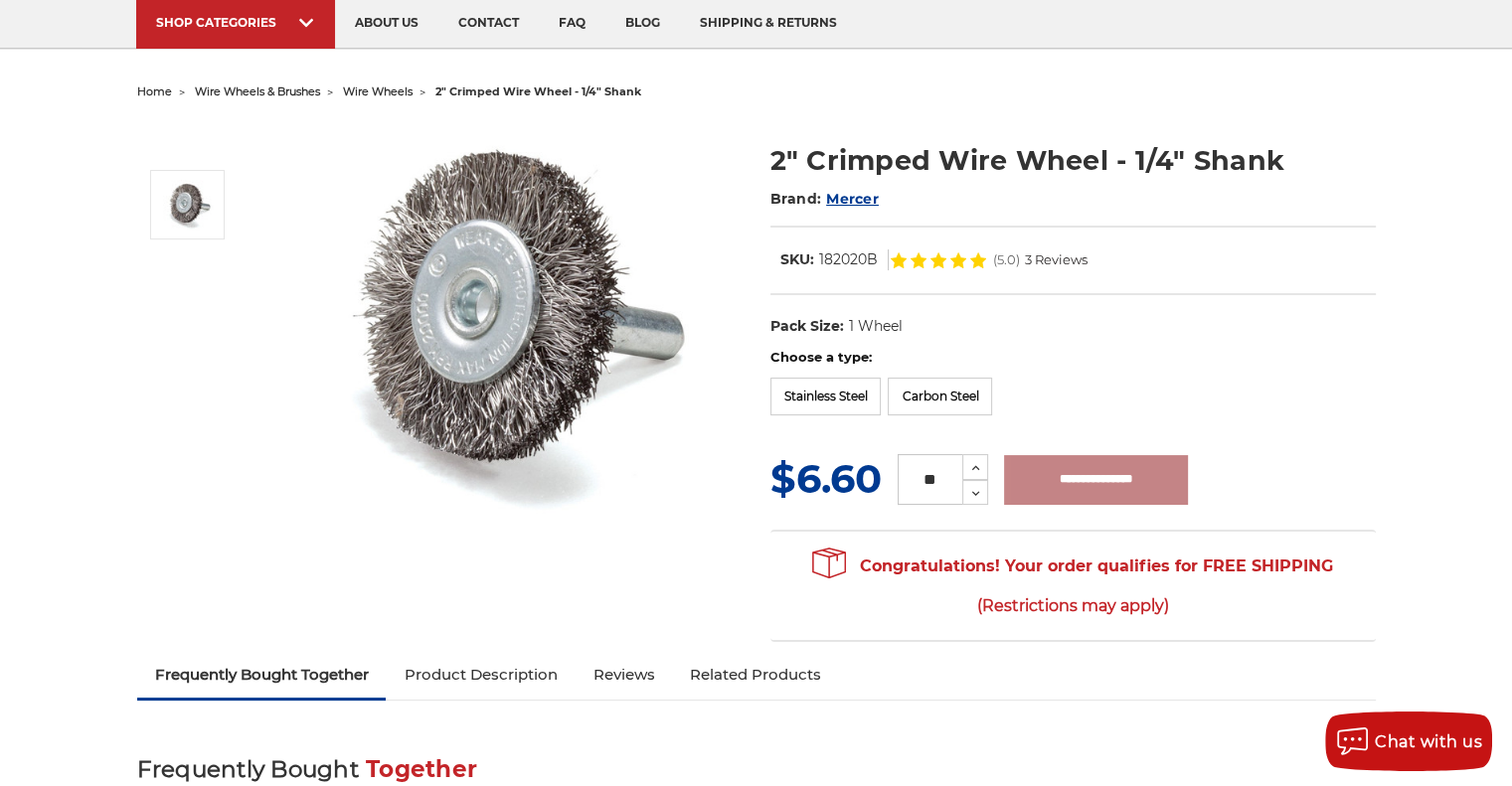 type on "**********" 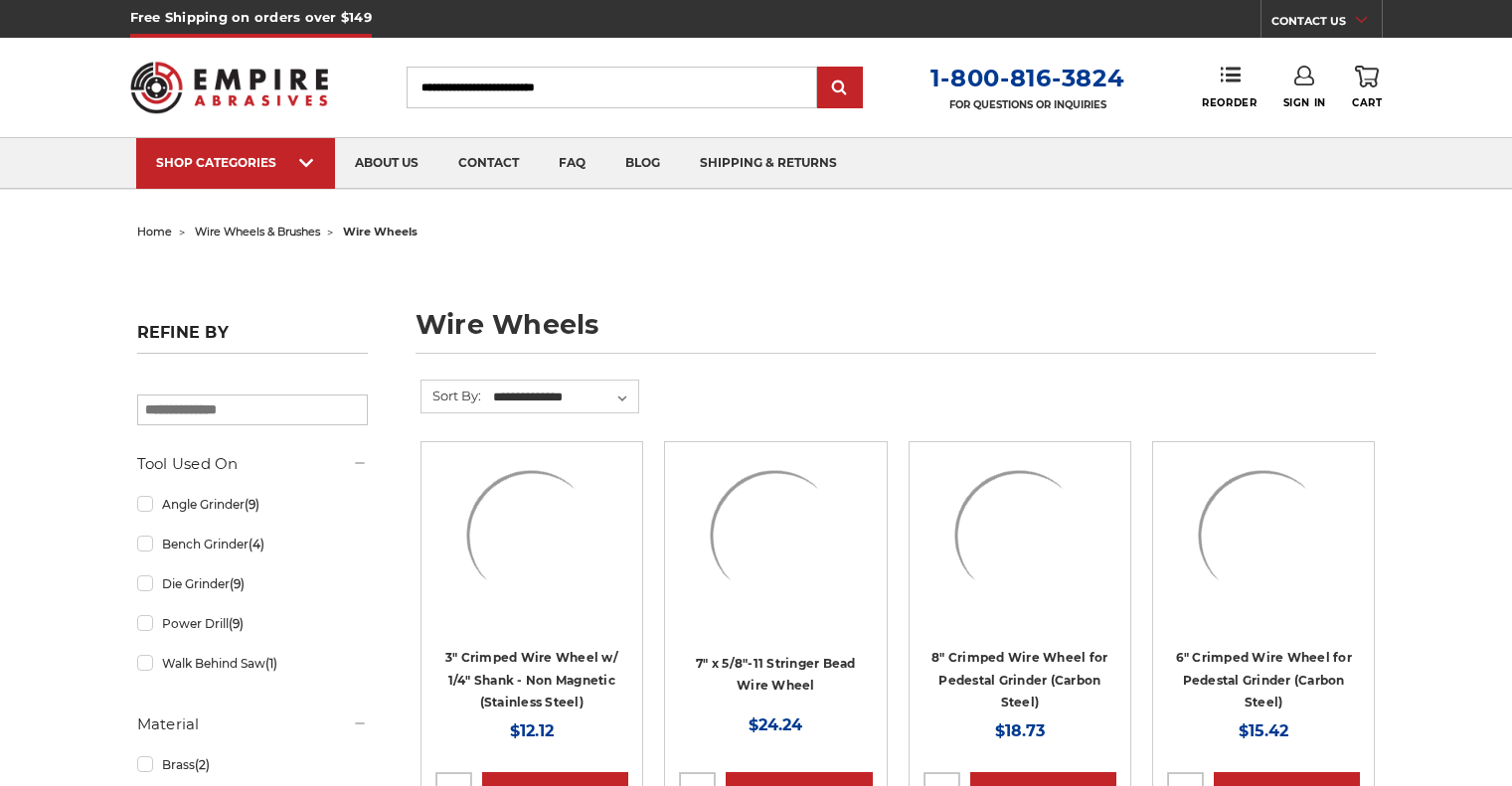 scroll, scrollTop: 741, scrollLeft: 0, axis: vertical 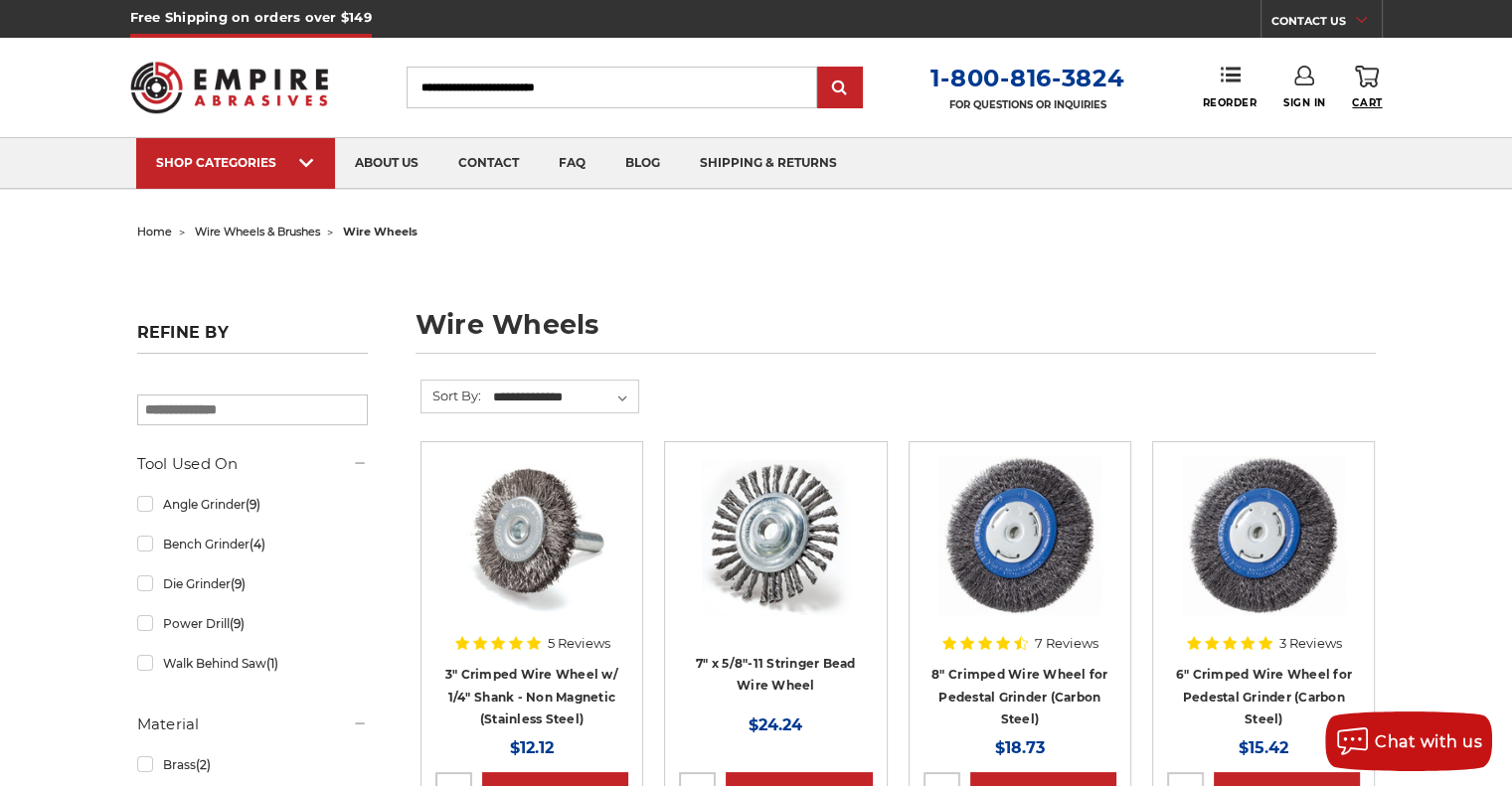 click on "Cart" at bounding box center (1367, 102) 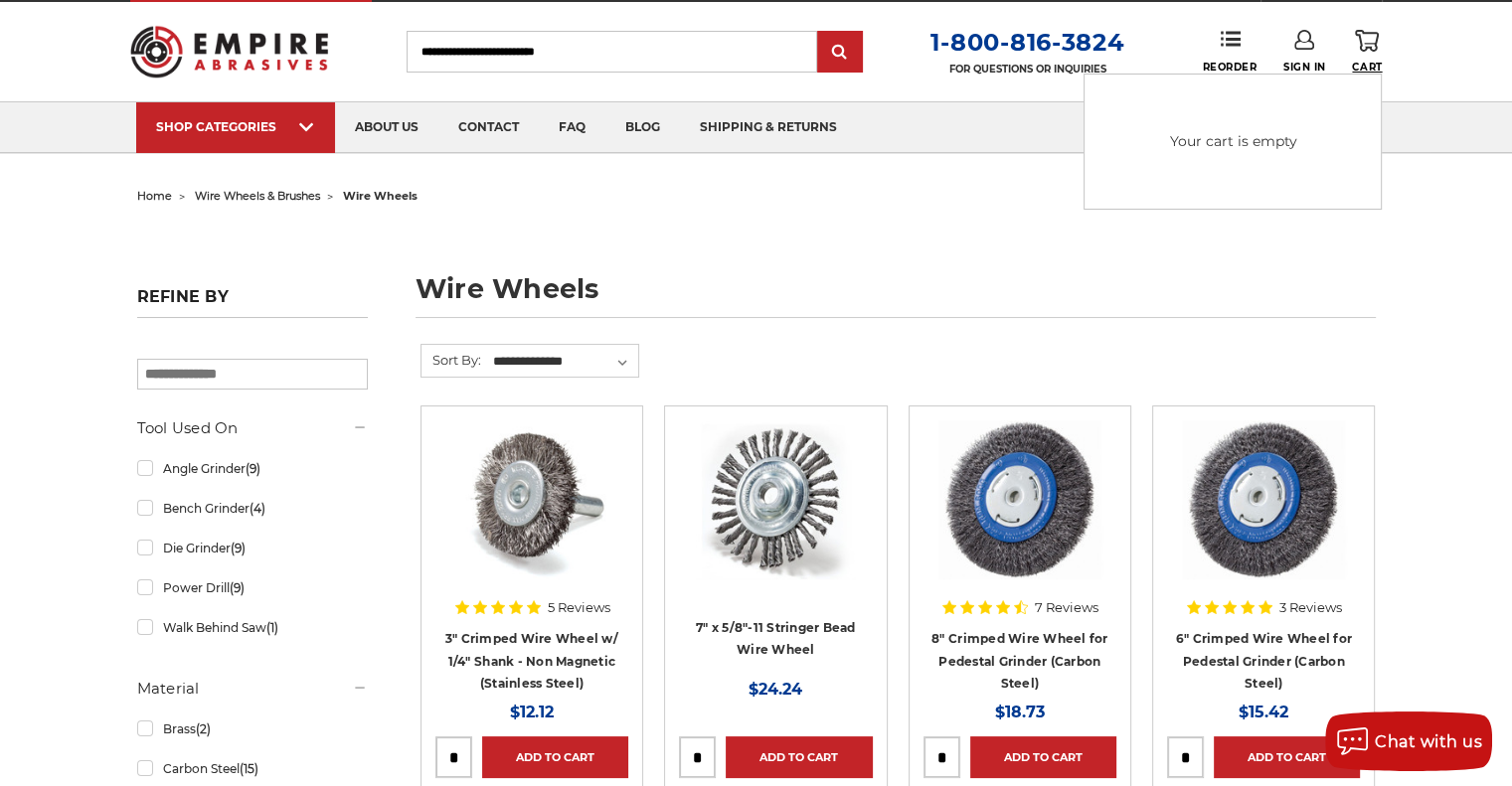 scroll, scrollTop: 0, scrollLeft: 0, axis: both 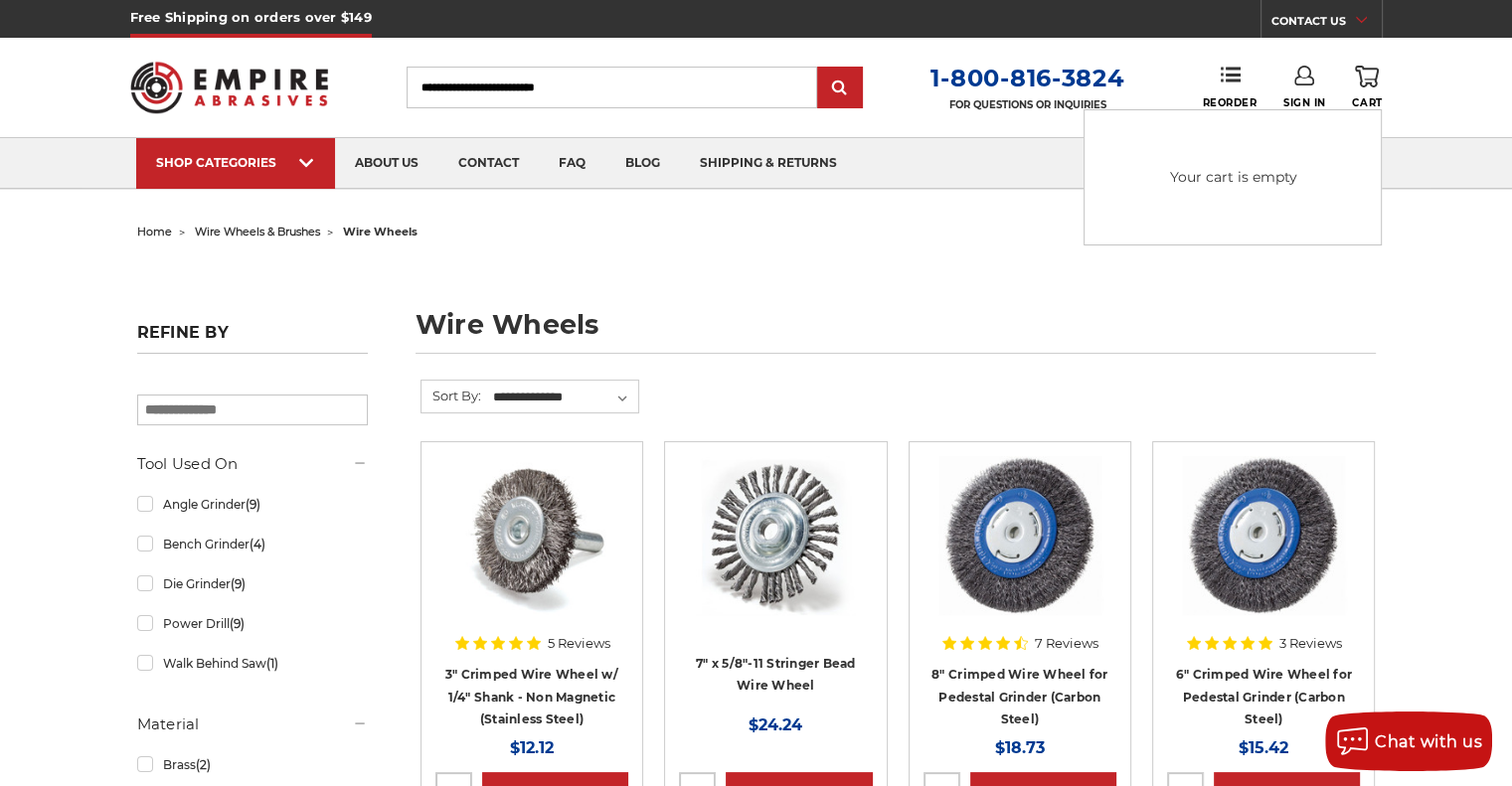 click on "home
wire wheels & brushes
wire wheels
wire wheels
Refine by
×
Browse by Choose Your Grit, Grit & more
Hide Filters
Show Filters
Tool Used On" at bounding box center [756, 2361] 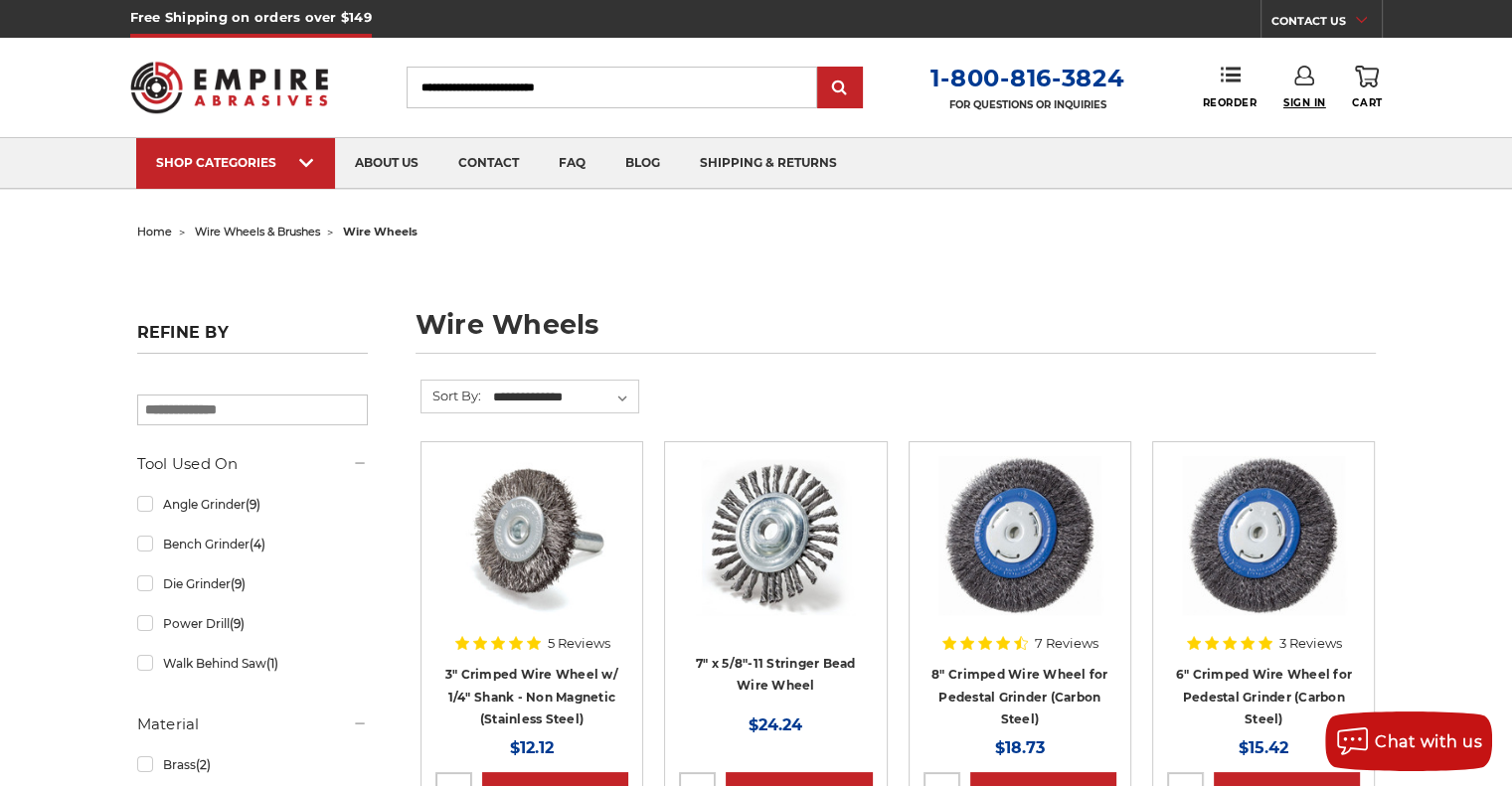 click on "Sign In" at bounding box center [1304, 102] 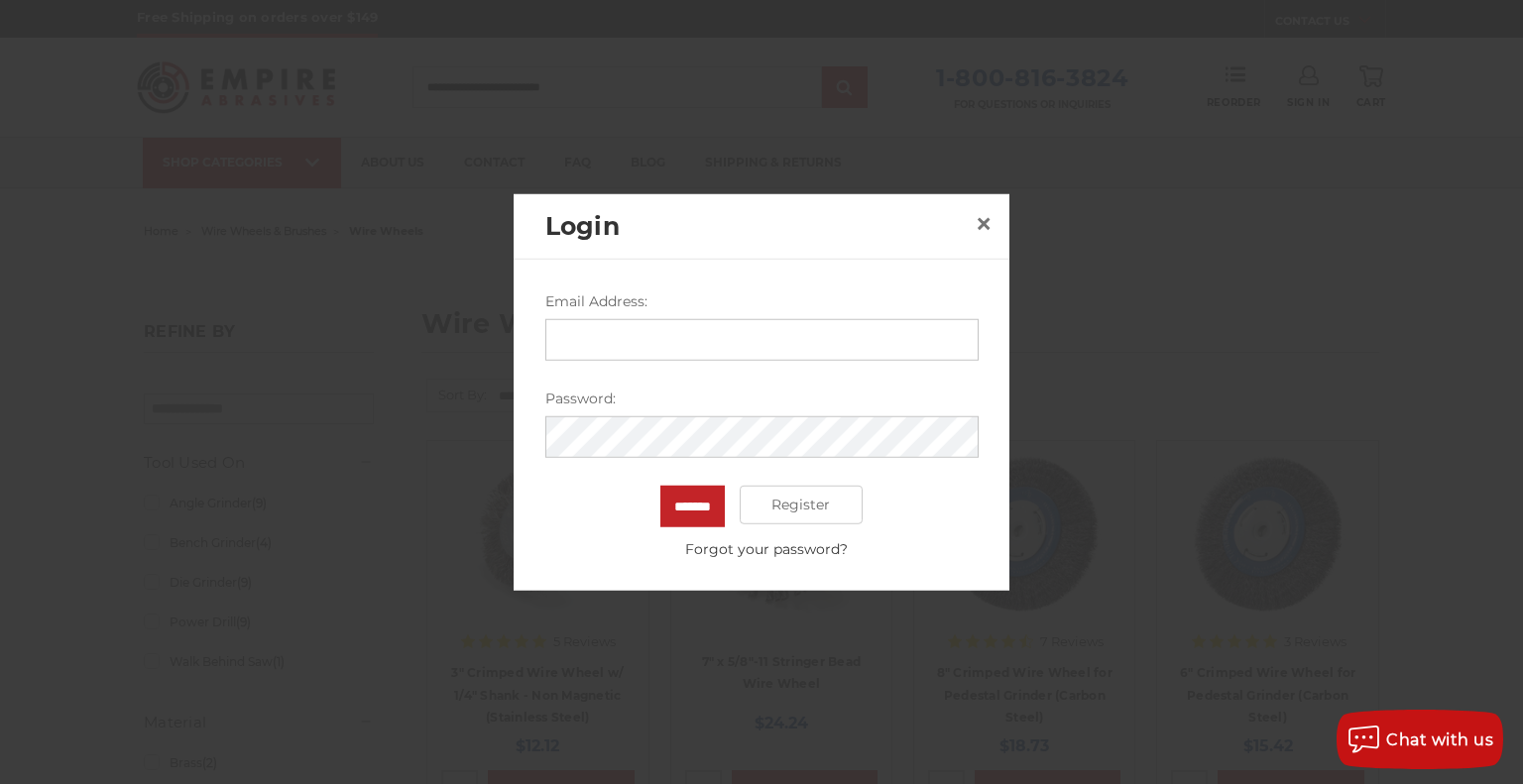click on "Email Address:" at bounding box center (762, 339) 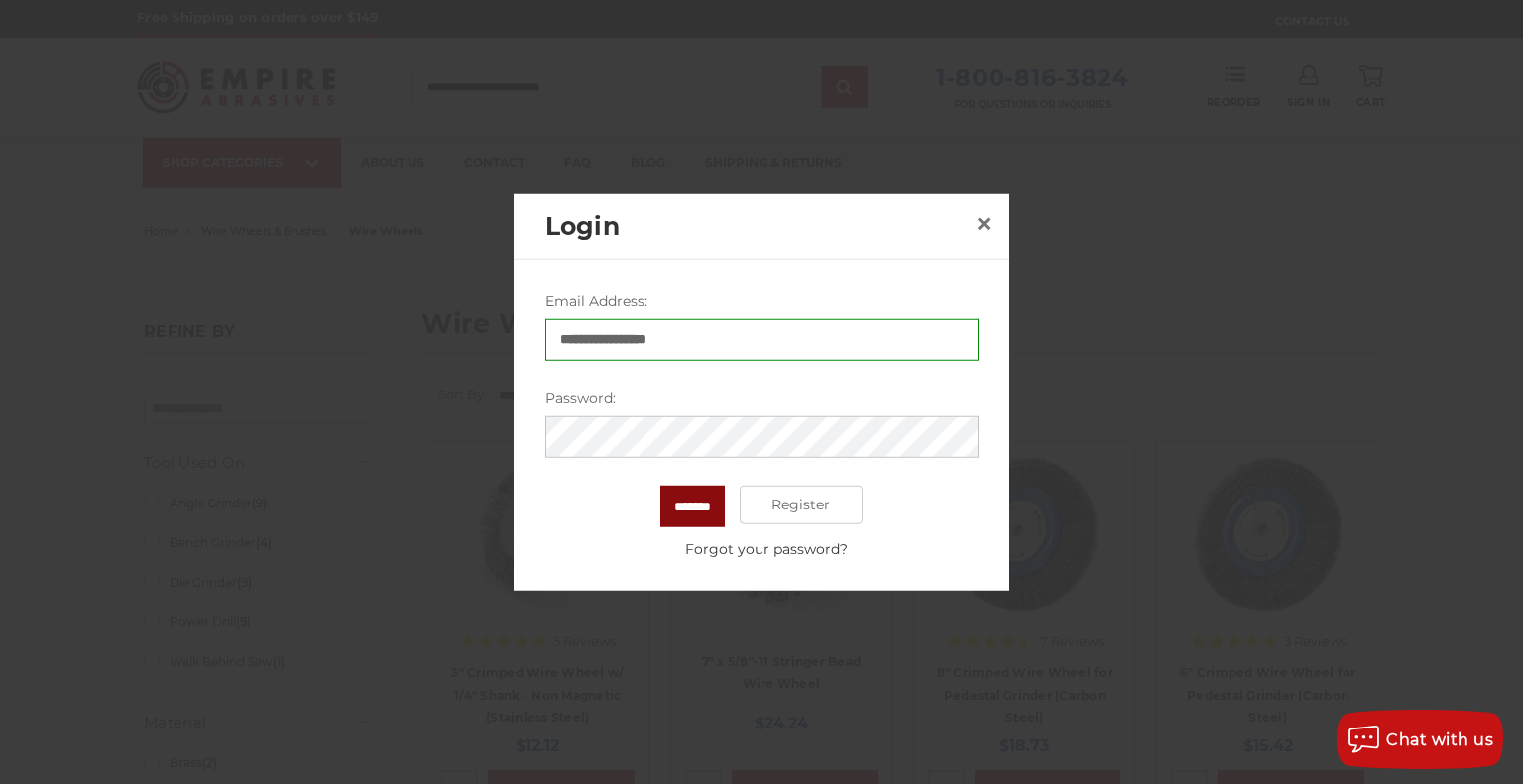 click on "*******" at bounding box center (692, 505) 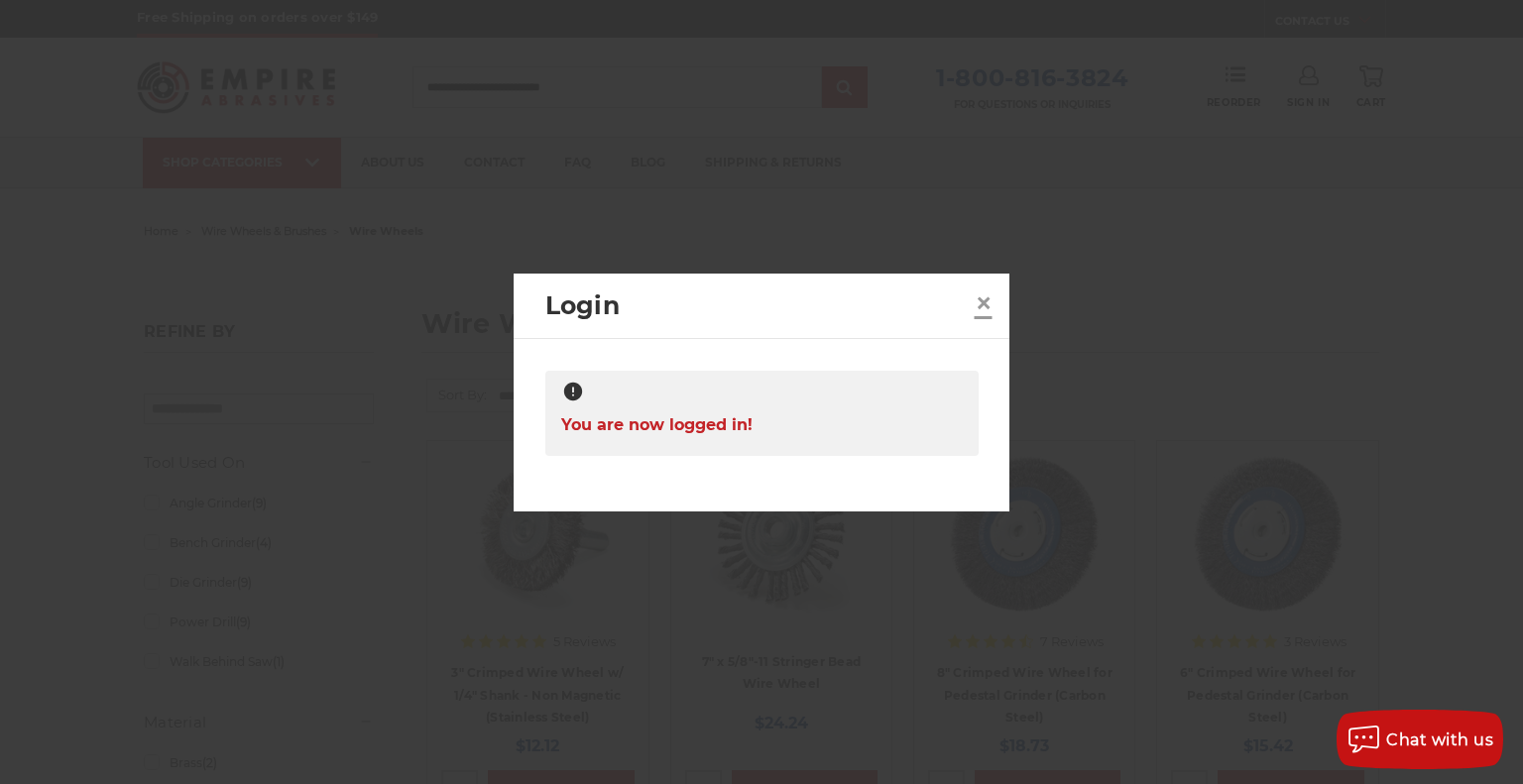 click on "×" at bounding box center (984, 302) 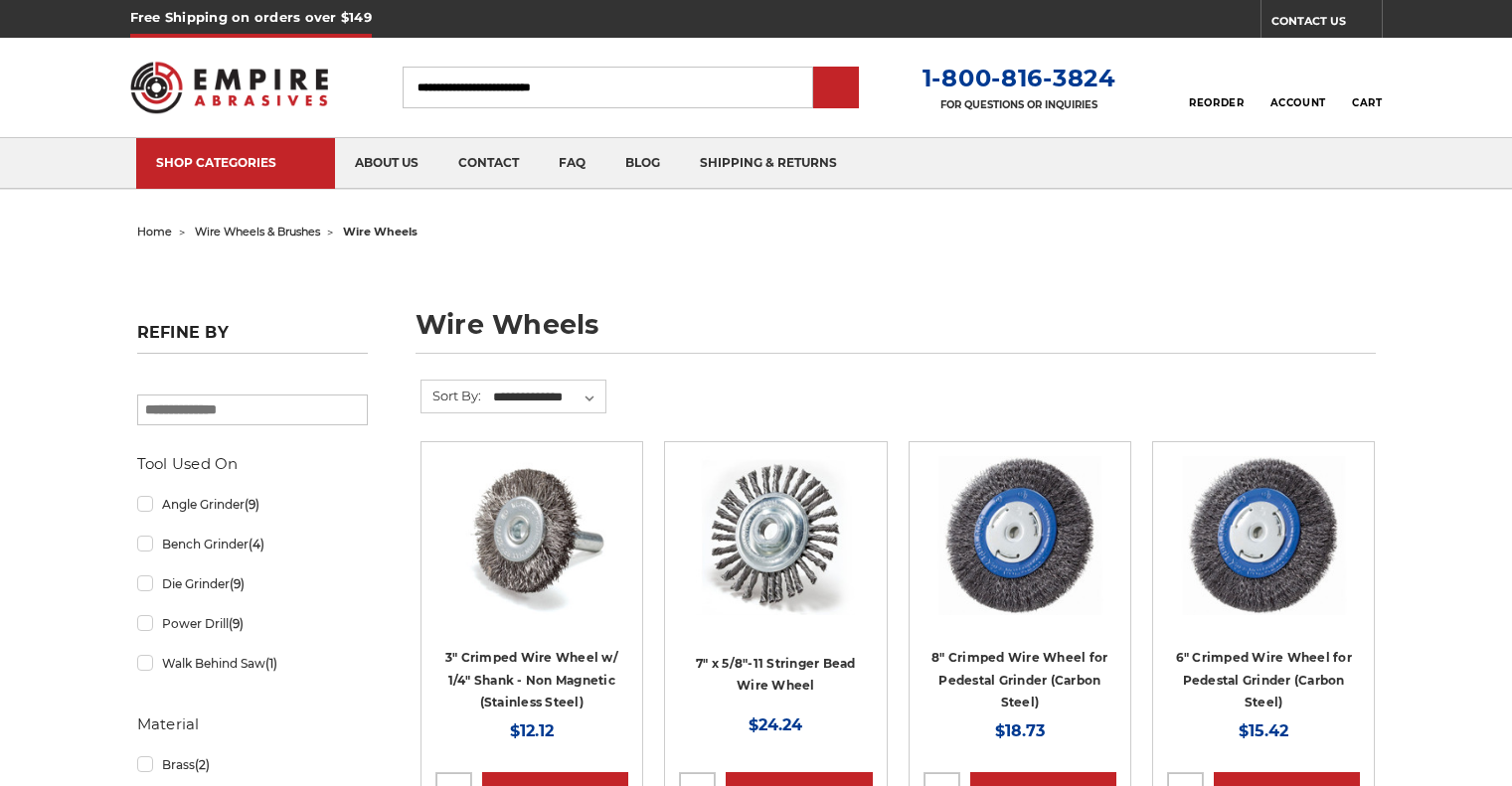 scroll, scrollTop: 0, scrollLeft: 0, axis: both 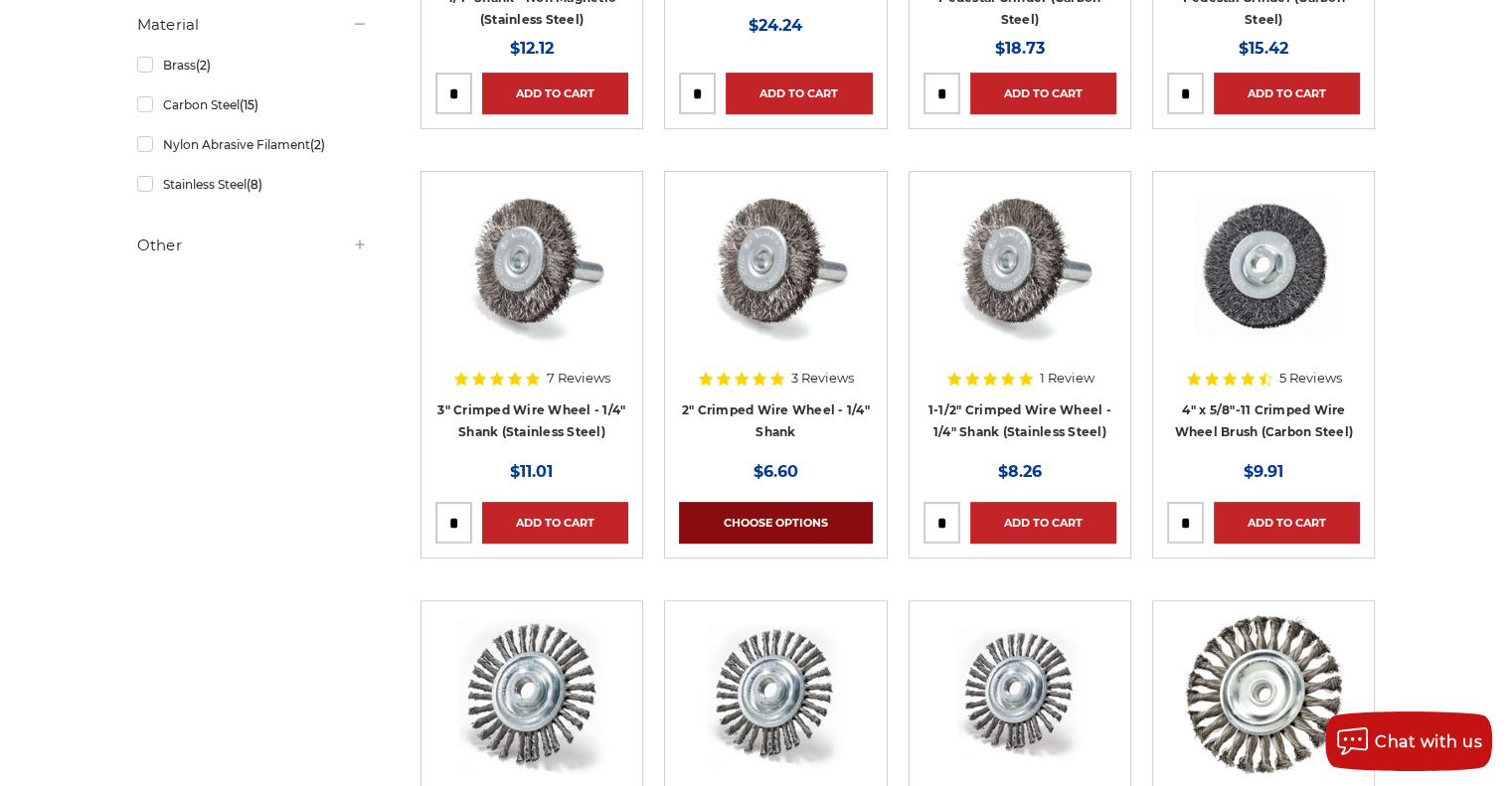 click on "Choose Options" at bounding box center (775, 523) 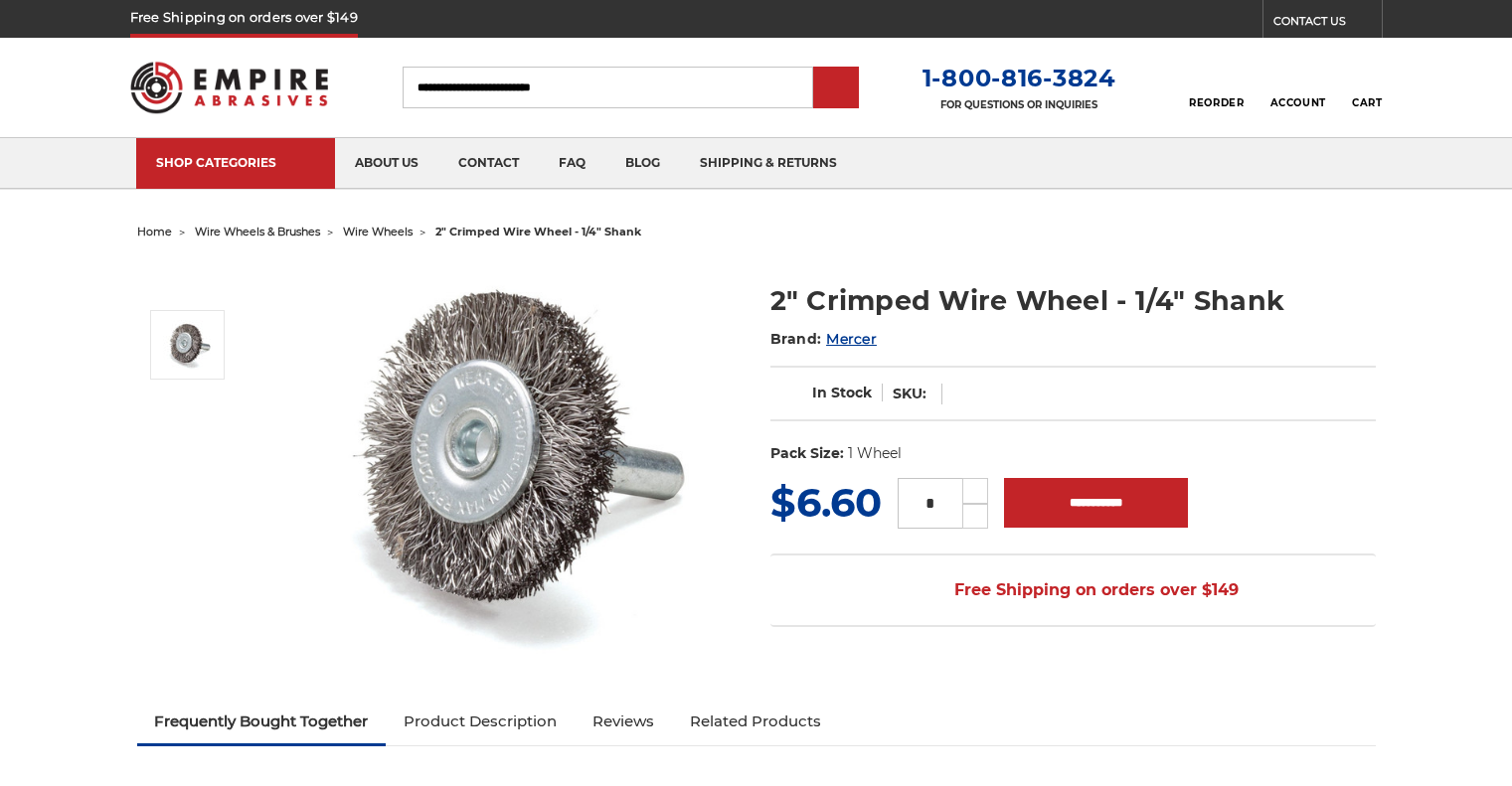 scroll, scrollTop: 0, scrollLeft: 0, axis: both 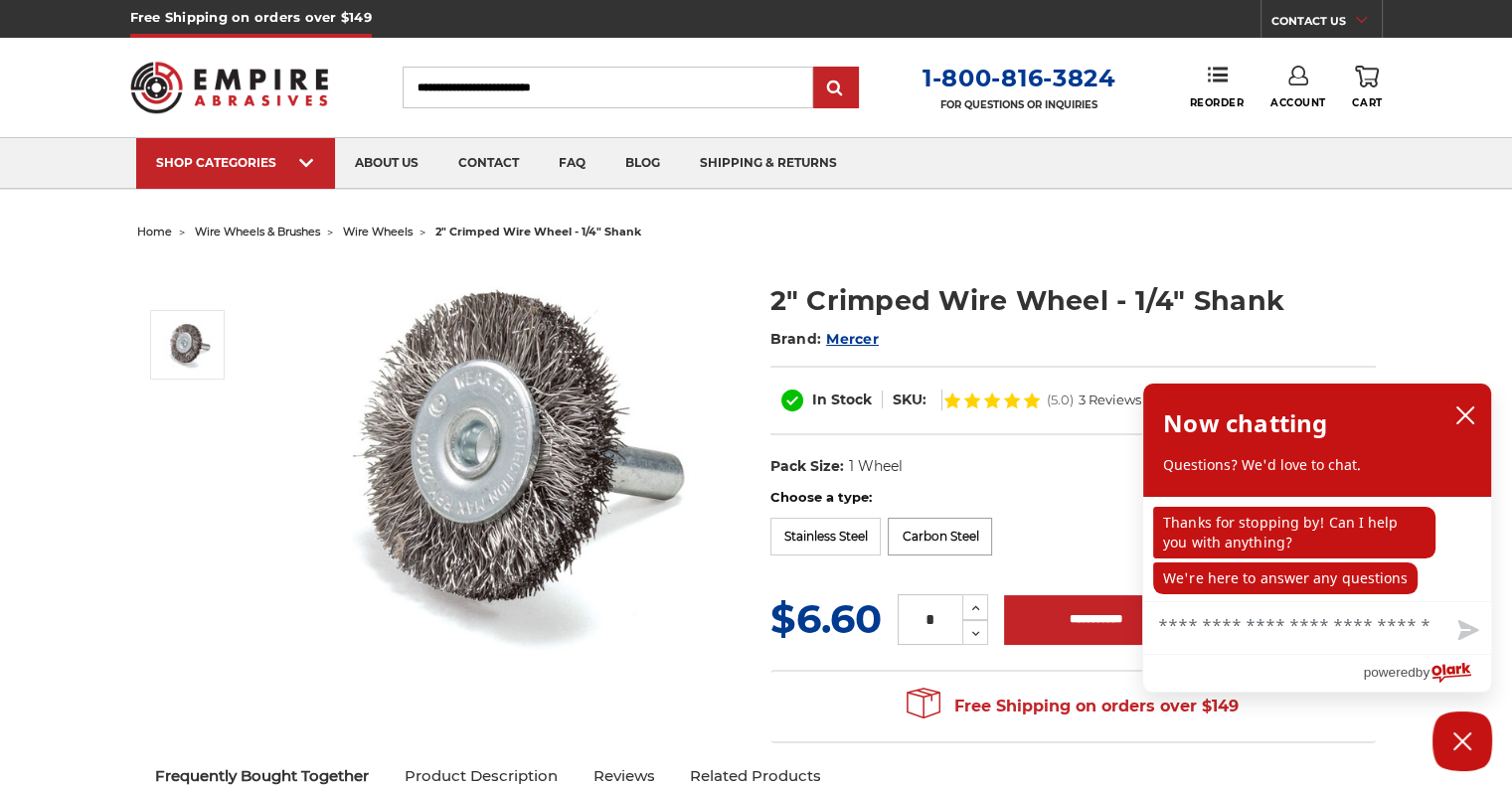 click on "Carbon Steel" at bounding box center [939, 537] 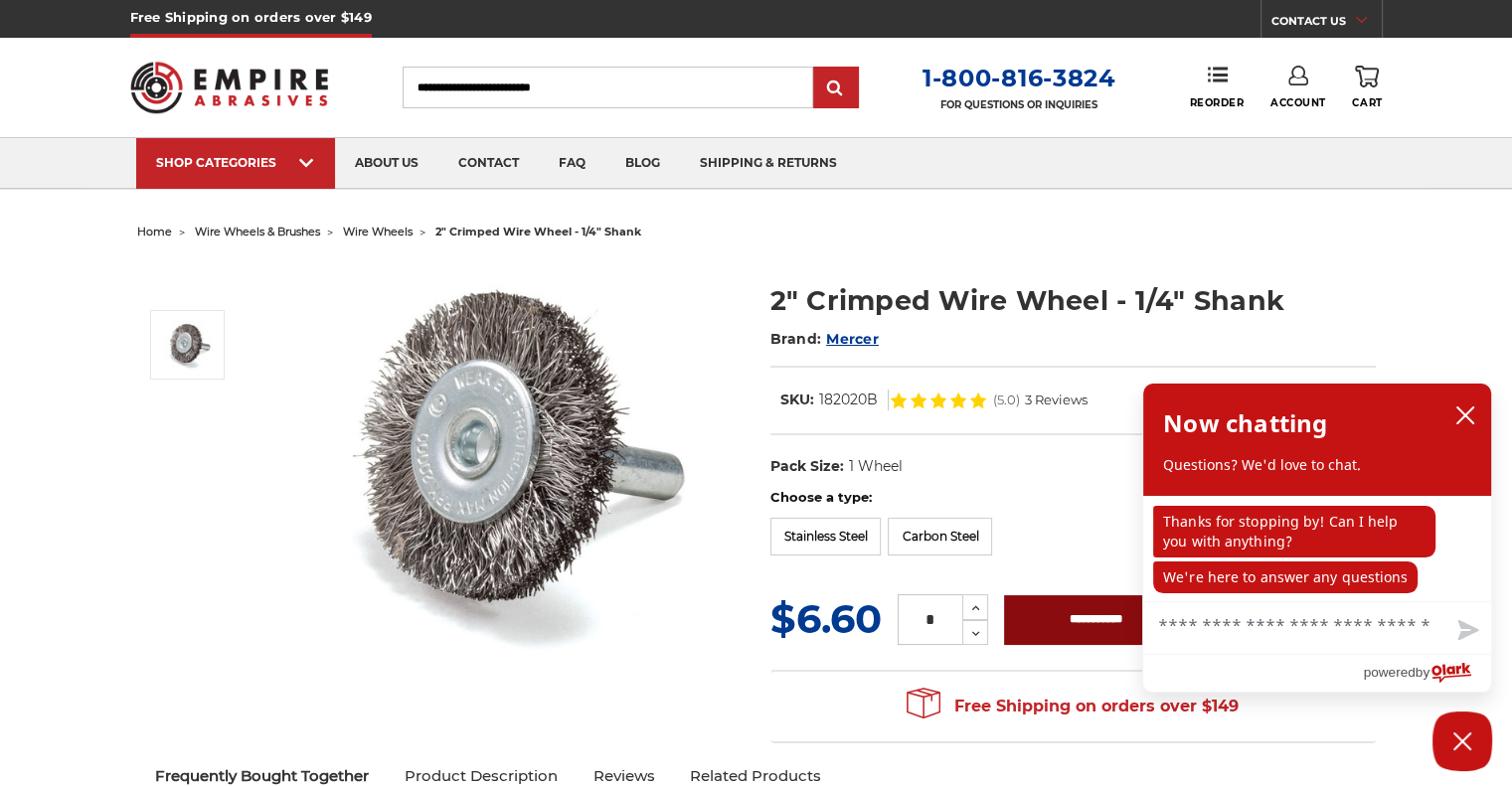 click on "**********" at bounding box center [1095, 620] 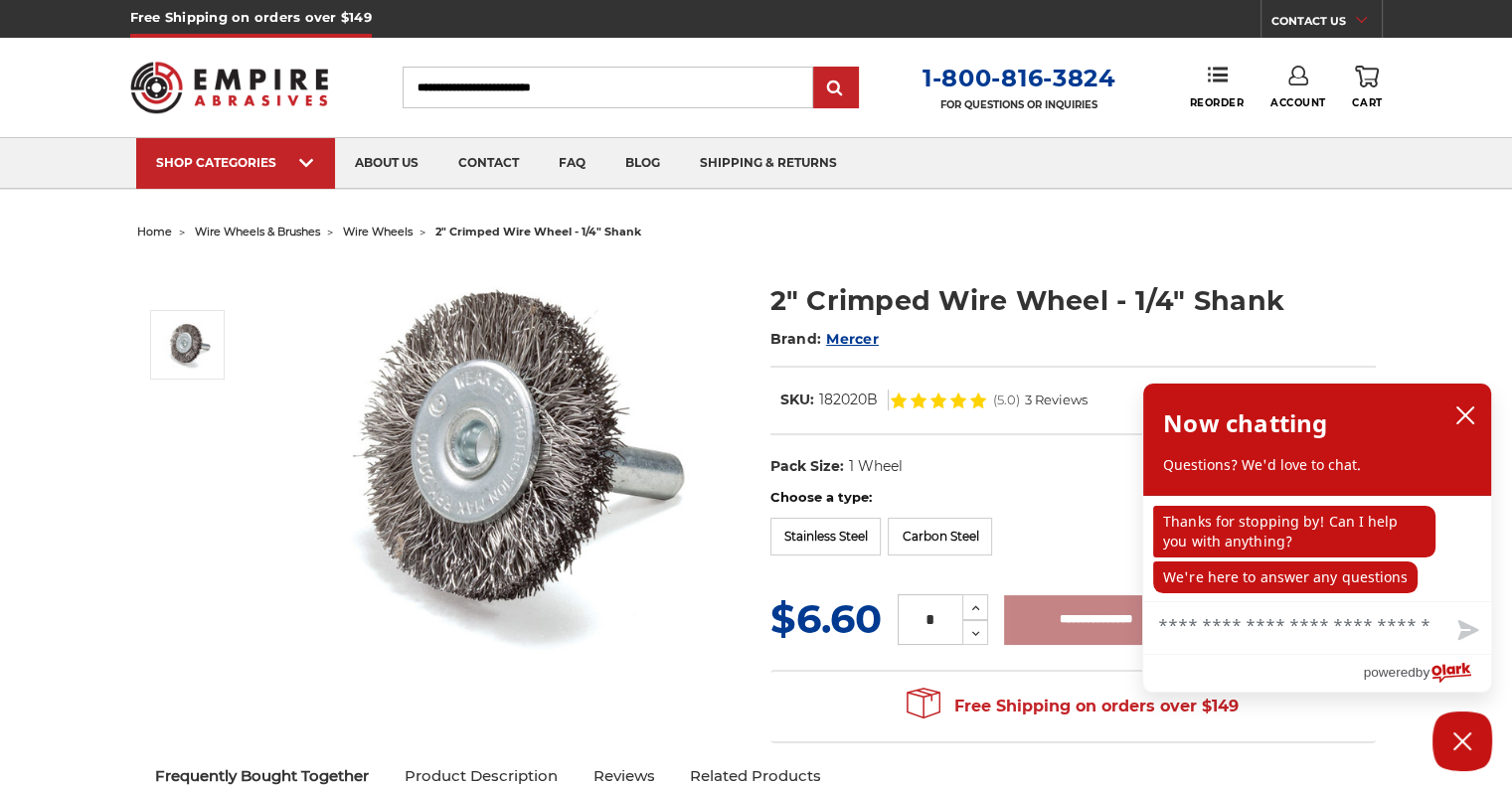 type on "**********" 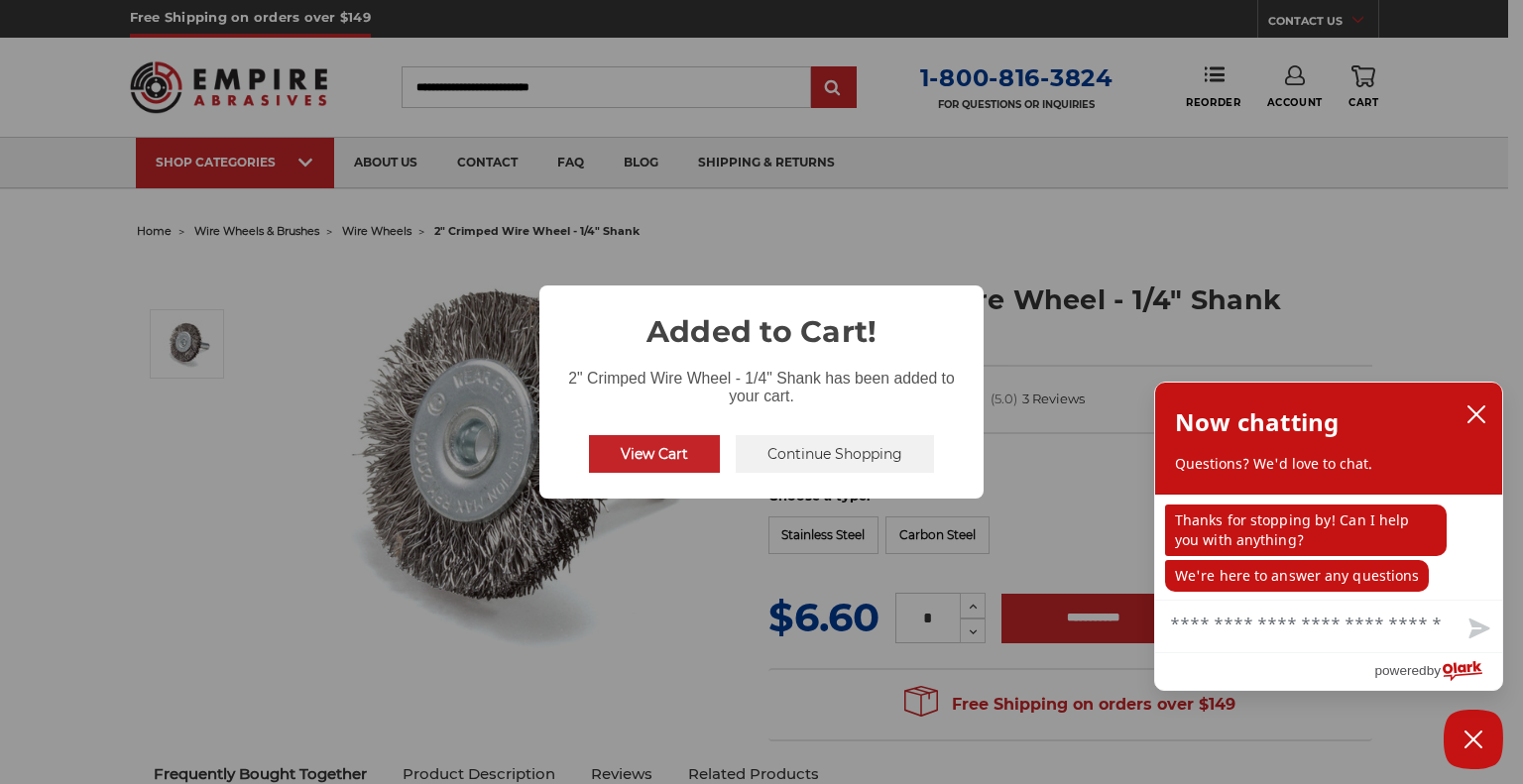click at bounding box center (1476, 414) 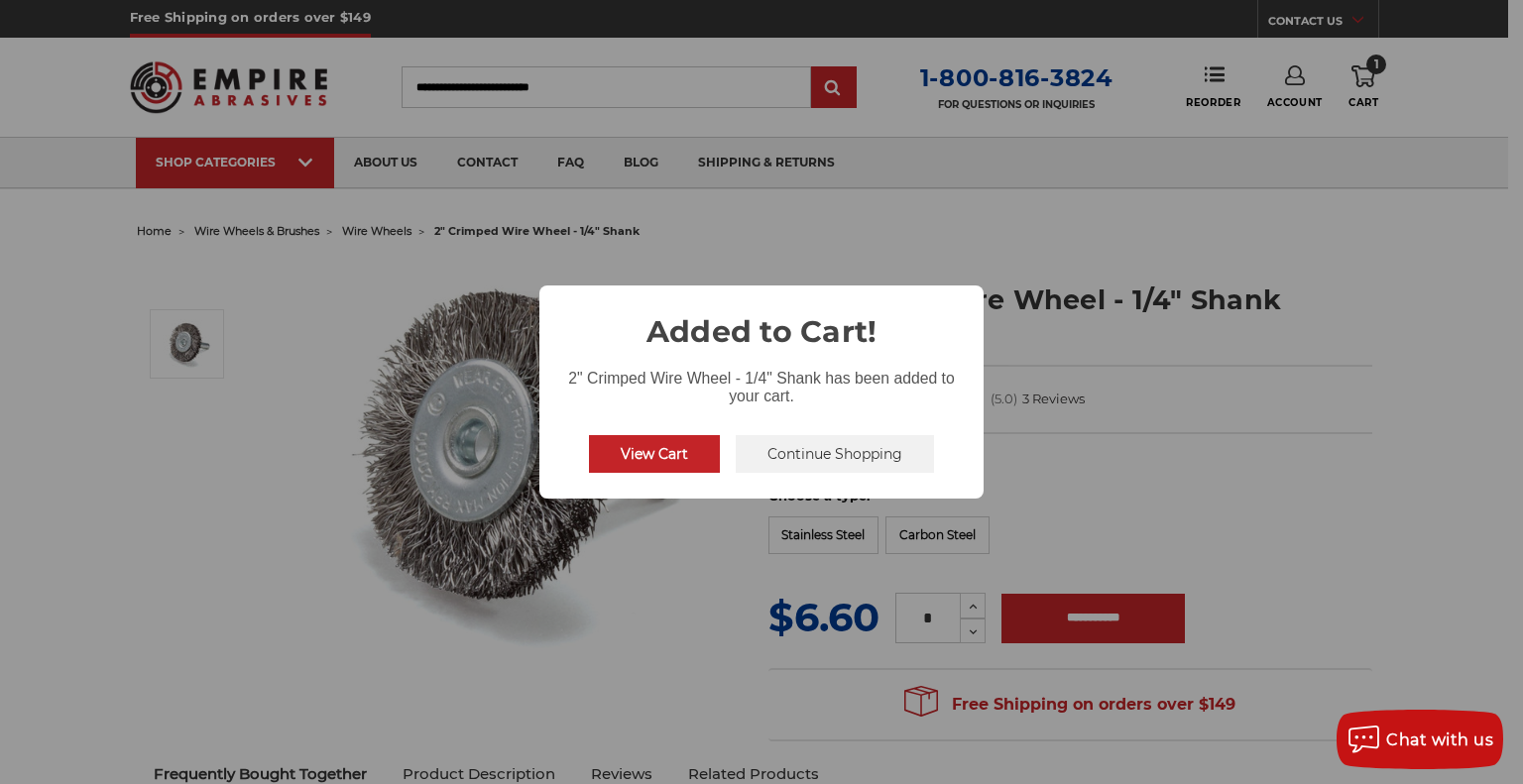 click on "Continue Shopping" at bounding box center [835, 454] 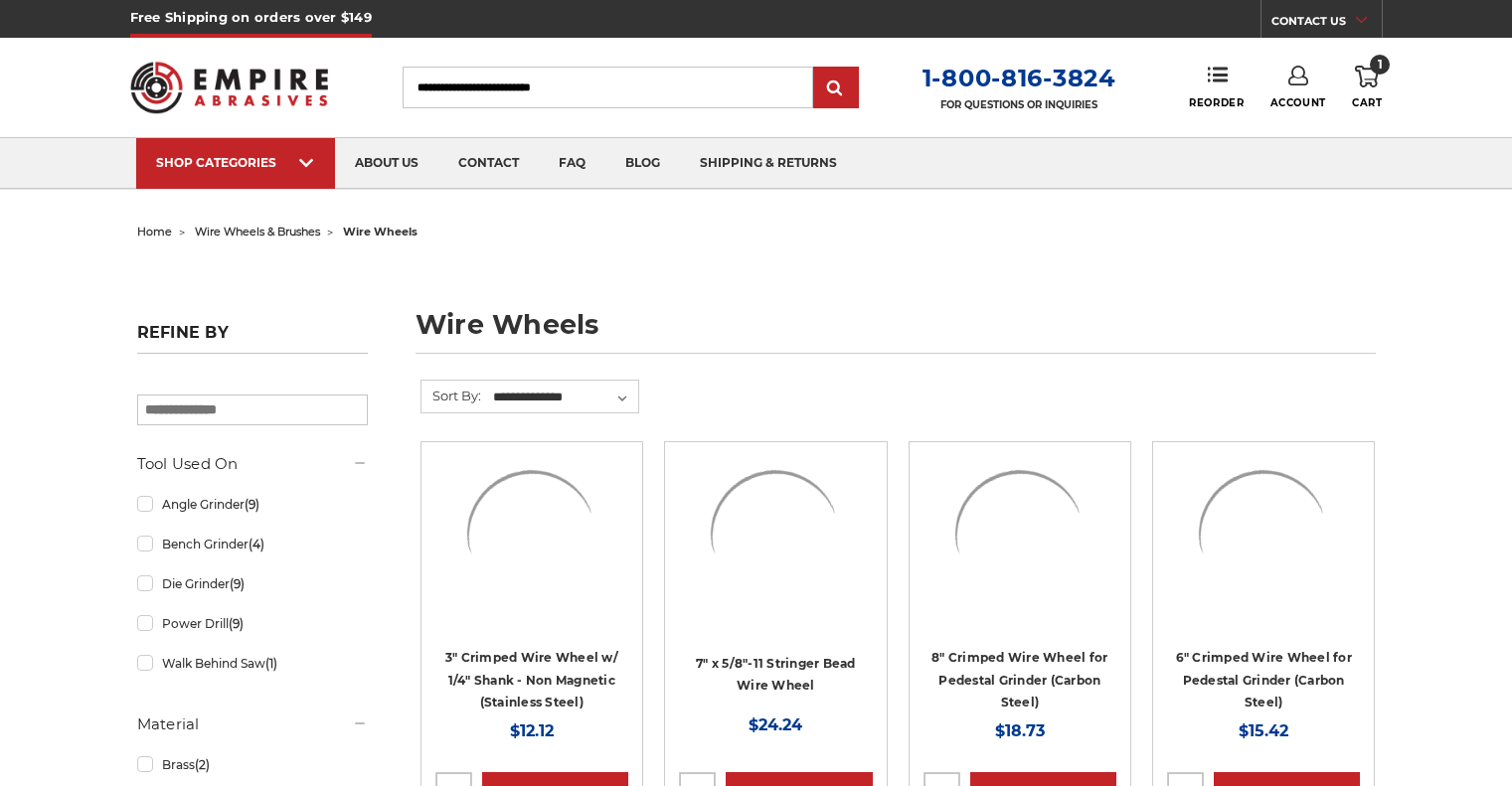 scroll, scrollTop: 700, scrollLeft: 0, axis: vertical 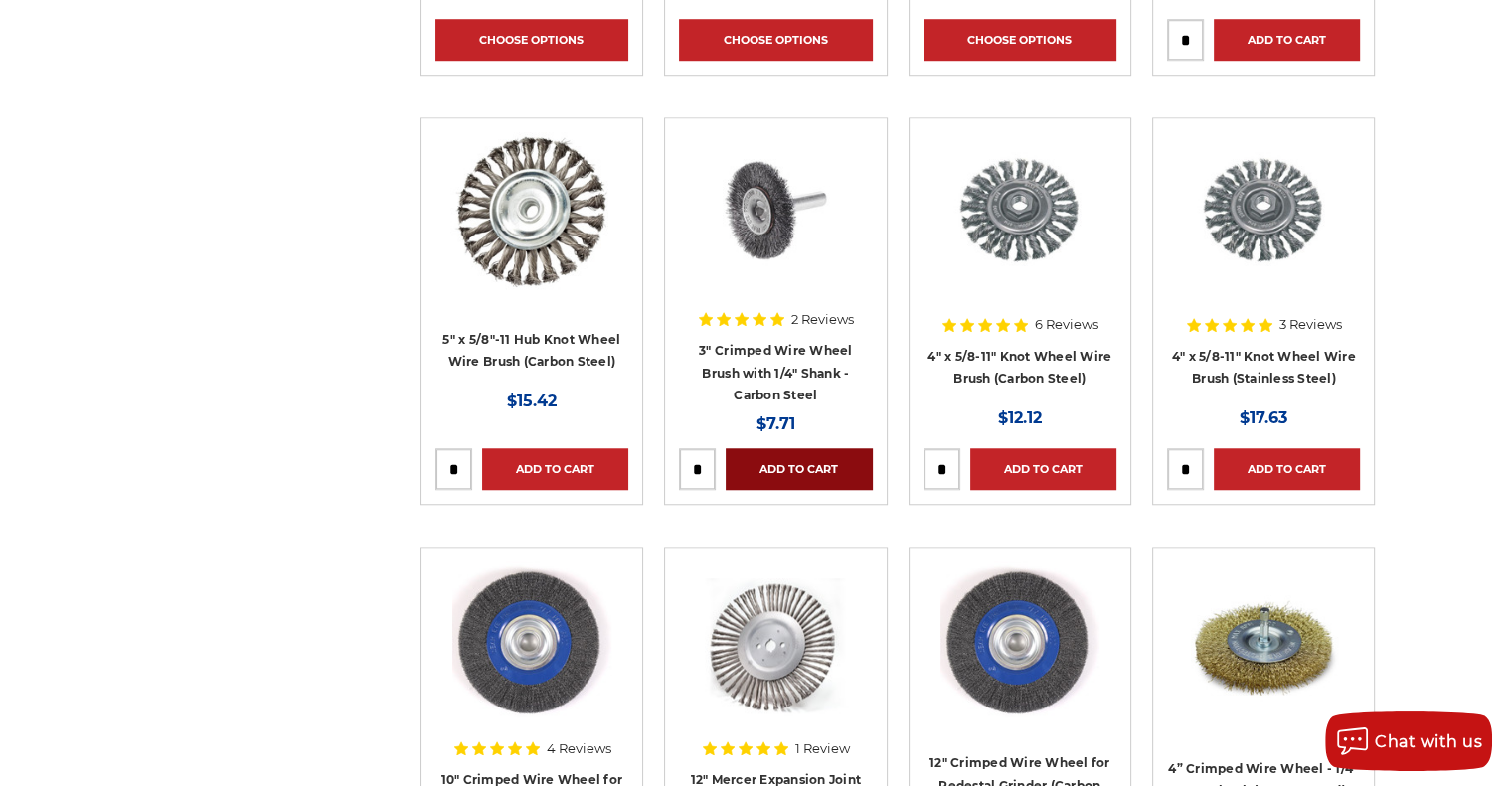 click on "Add to Cart" at bounding box center (798, 469) 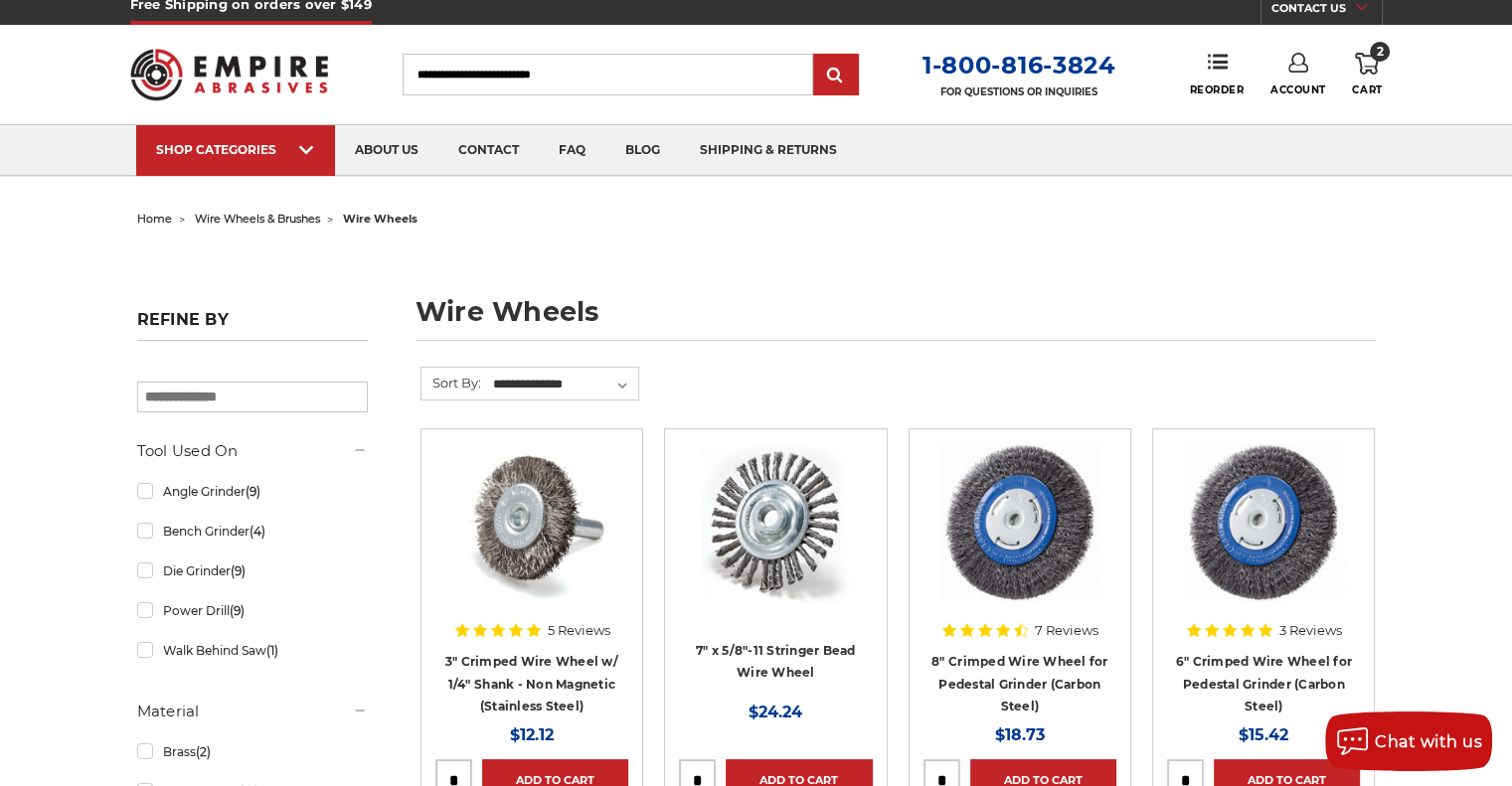 scroll, scrollTop: 0, scrollLeft: 0, axis: both 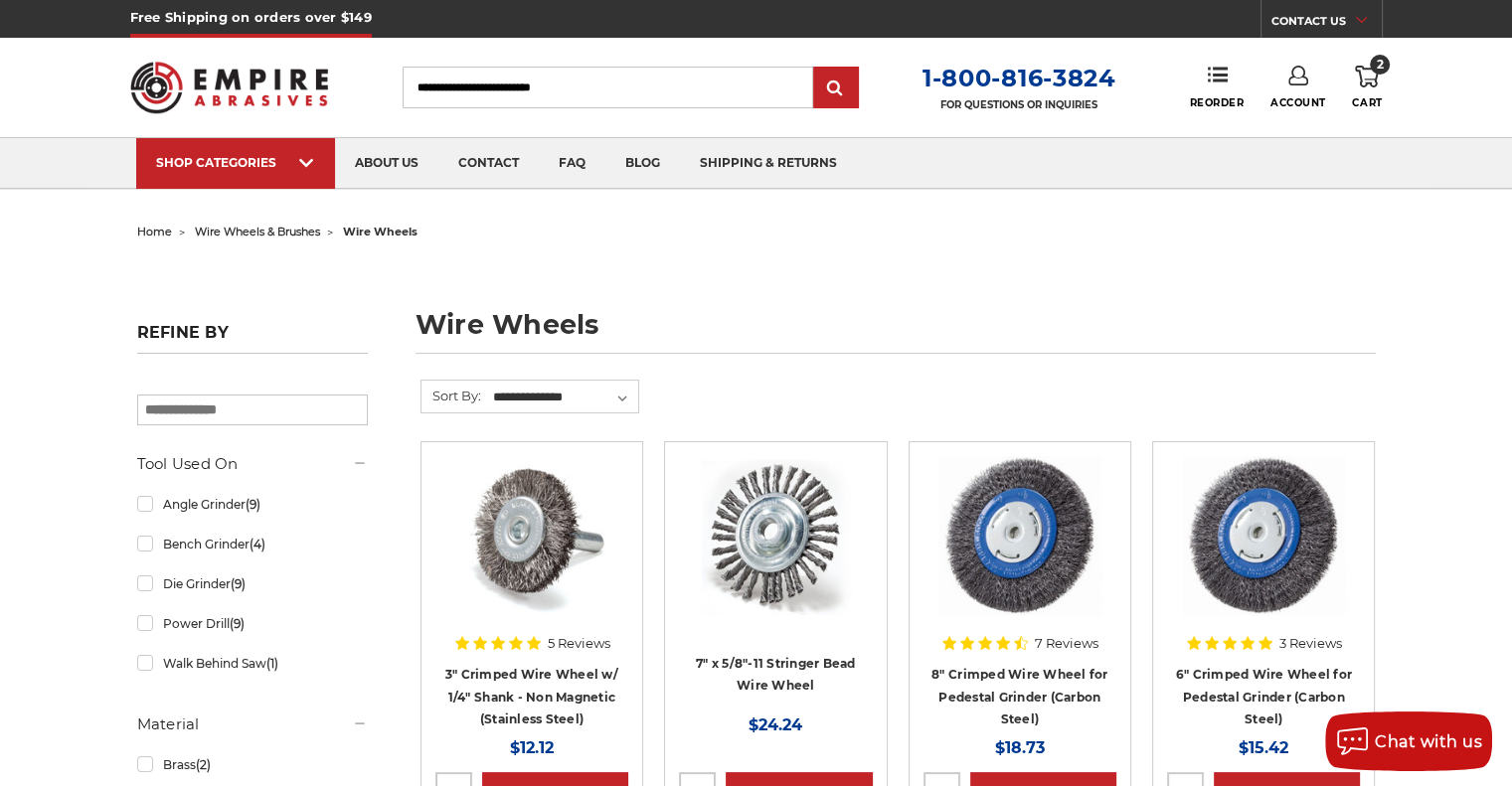 click 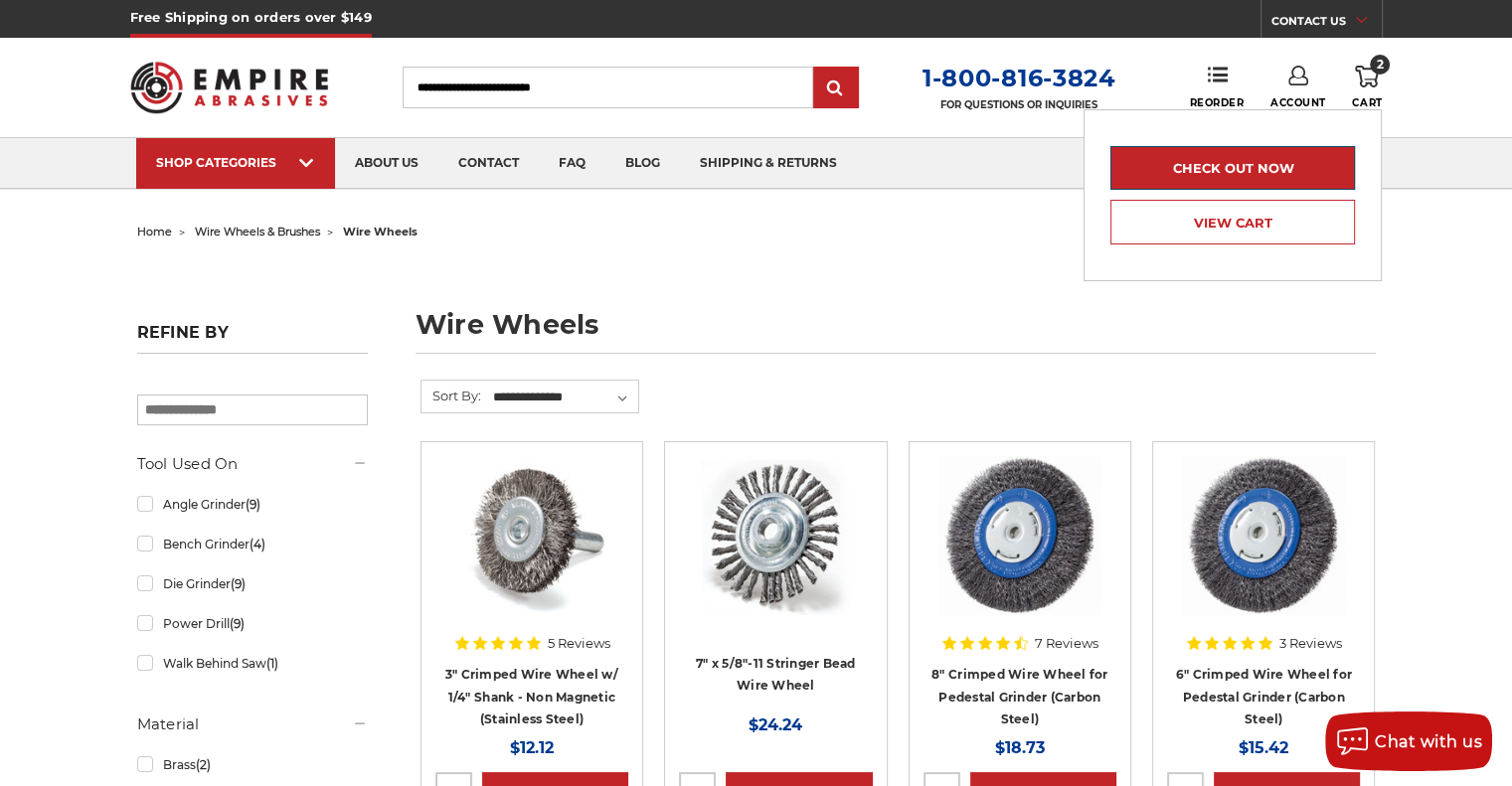 click on "Check out now" at bounding box center [1233, 168] 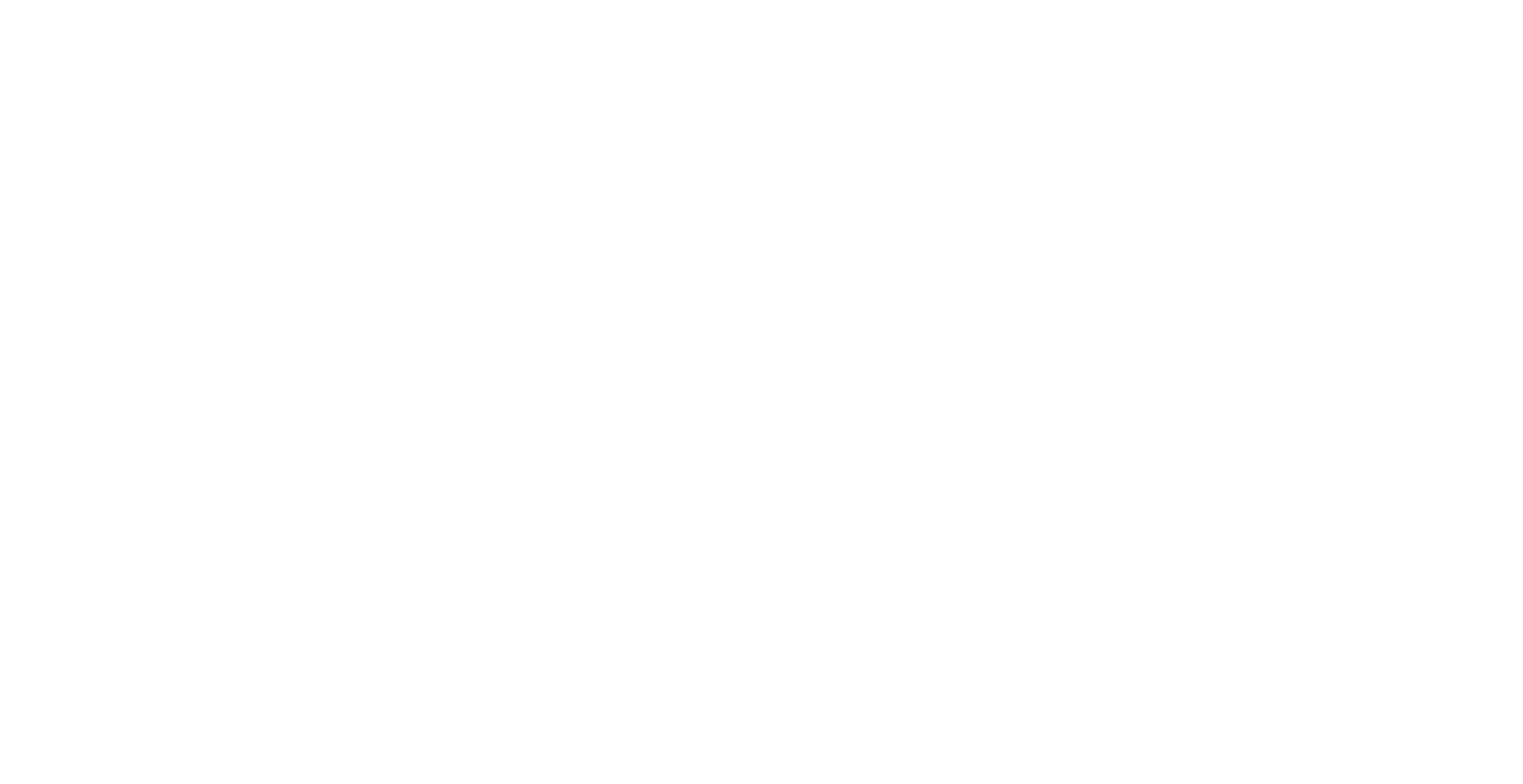 scroll, scrollTop: 0, scrollLeft: 0, axis: both 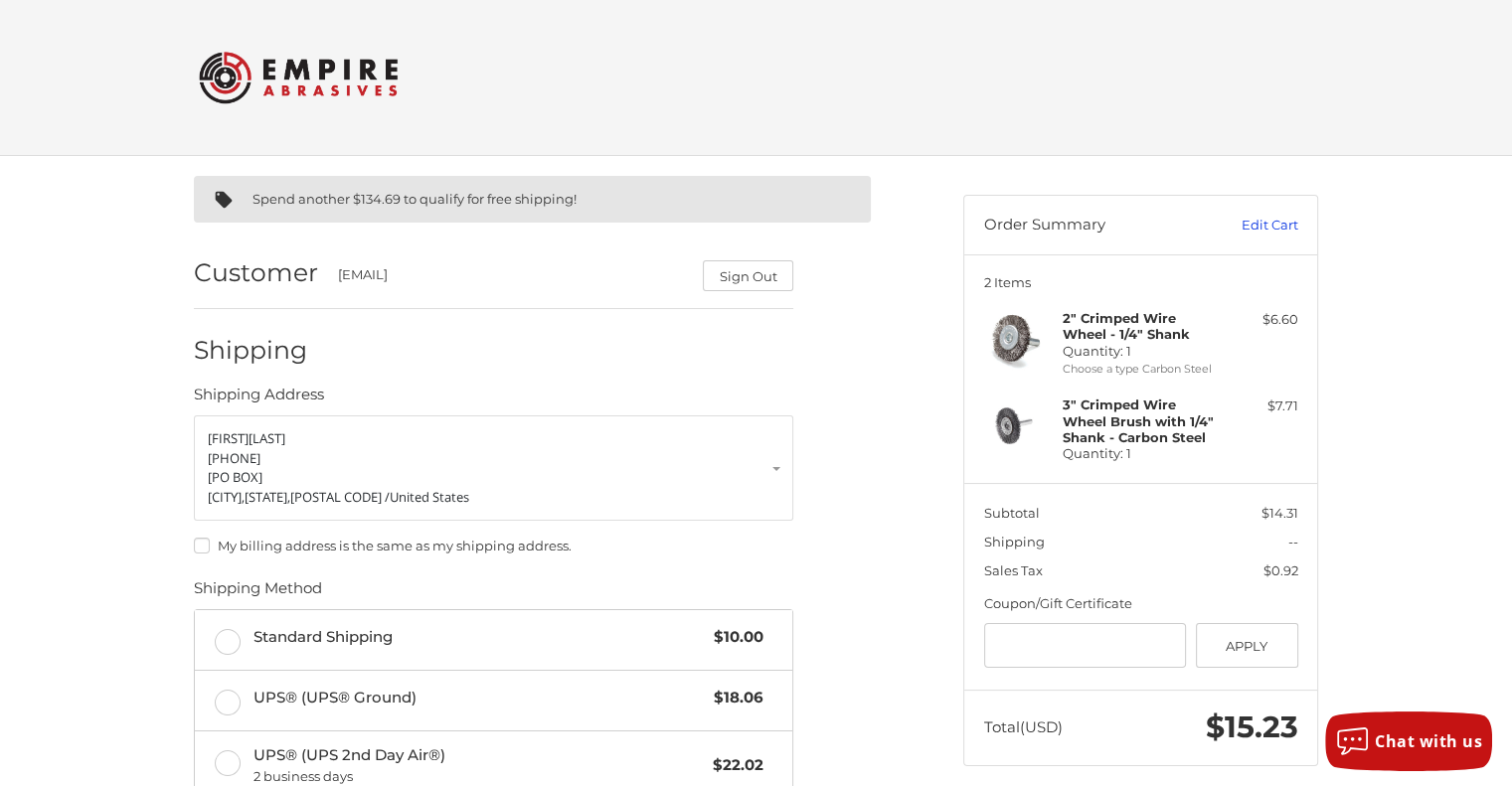 click on "Edit Cart" at bounding box center (1248, 226) 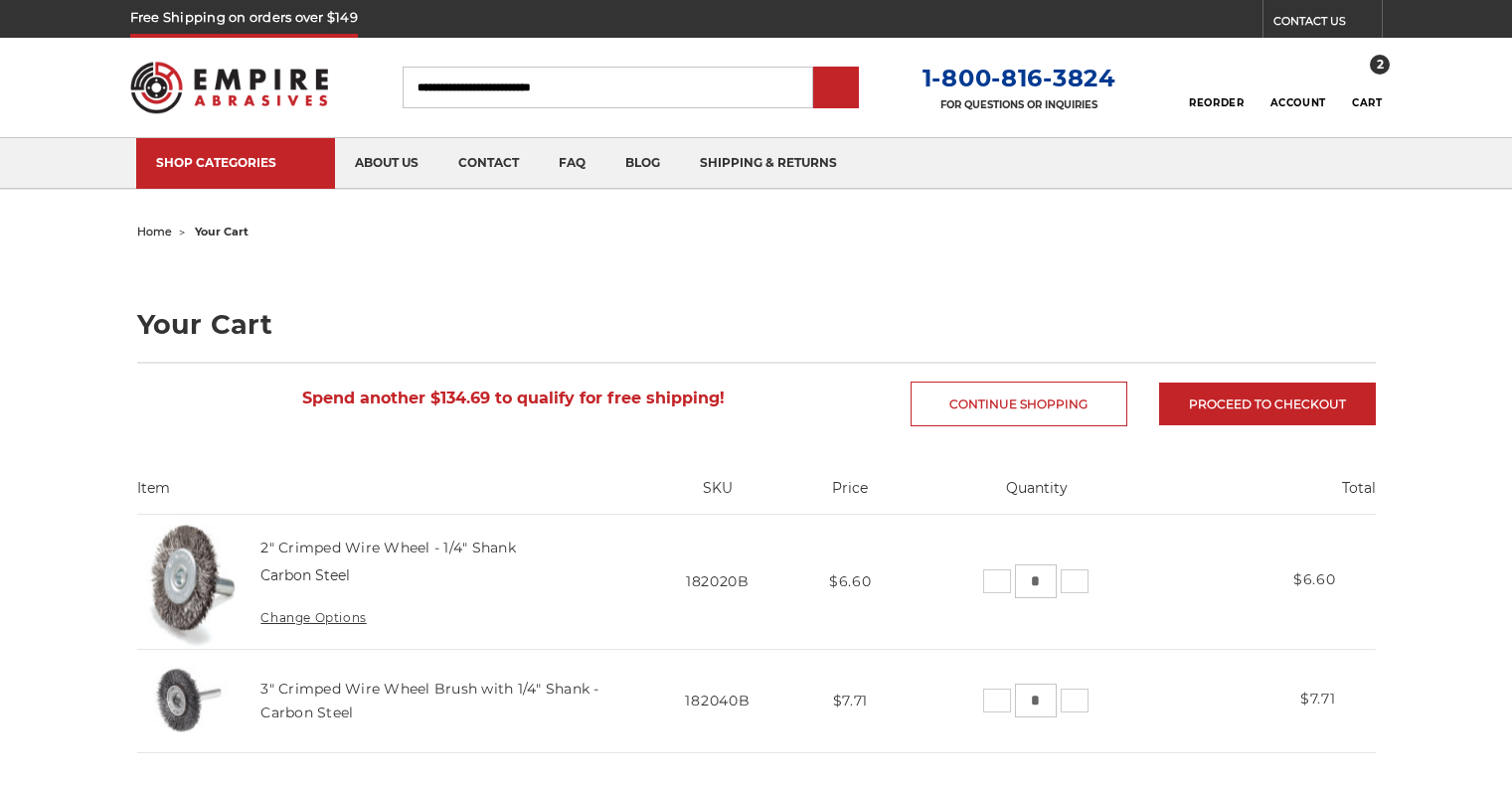 scroll, scrollTop: 0, scrollLeft: 0, axis: both 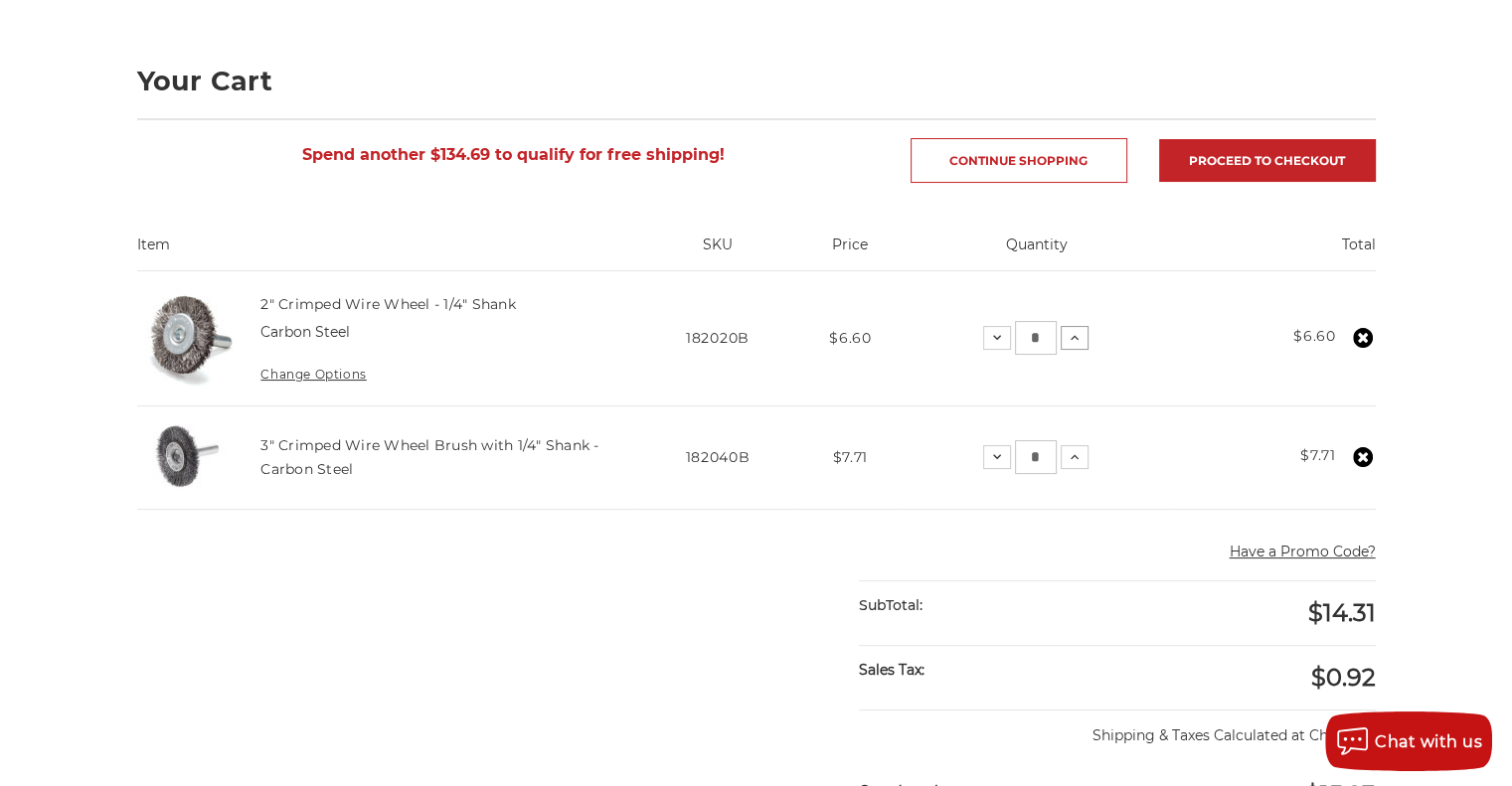 click 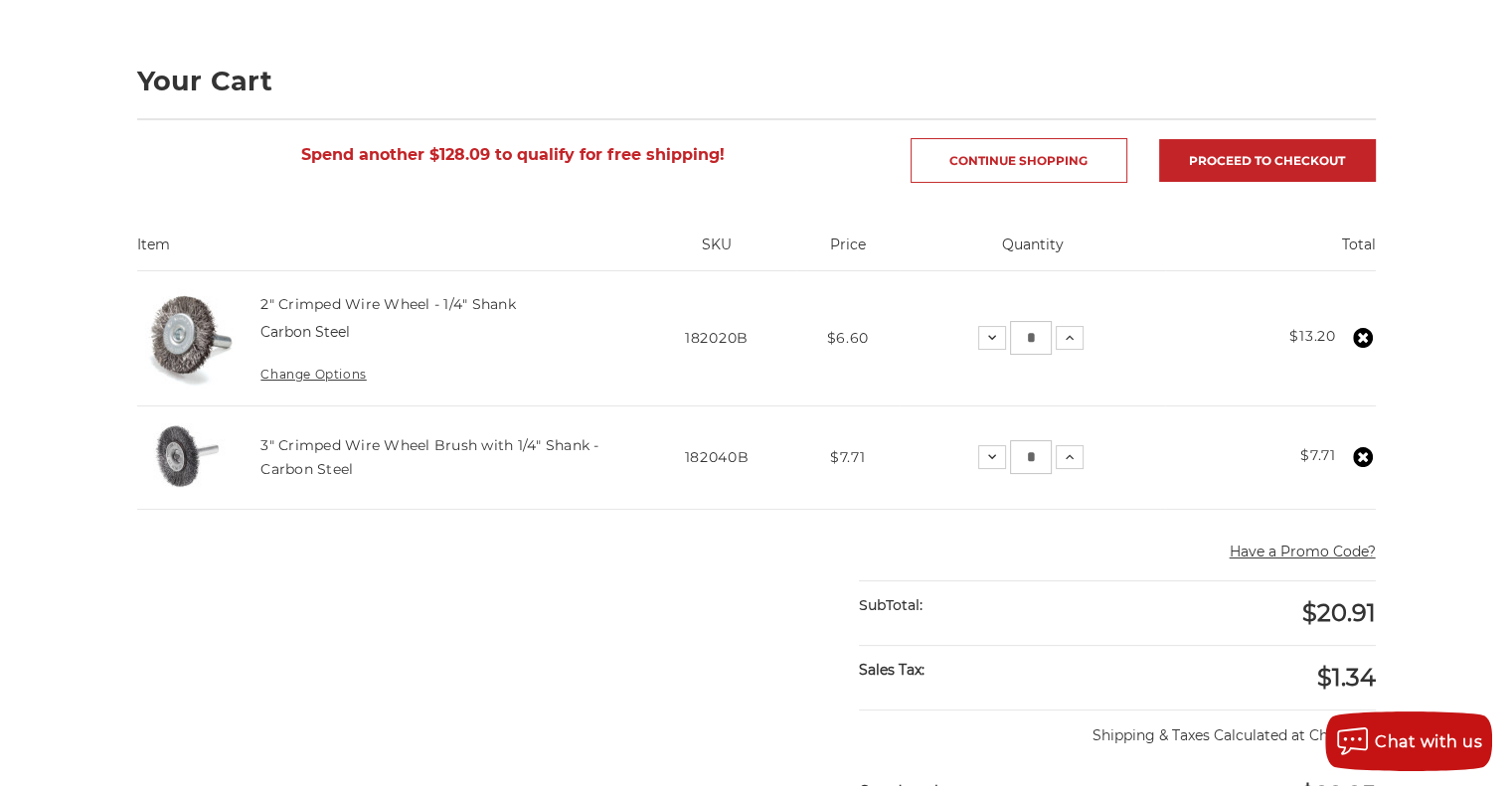 click on "*" at bounding box center (1031, 338) 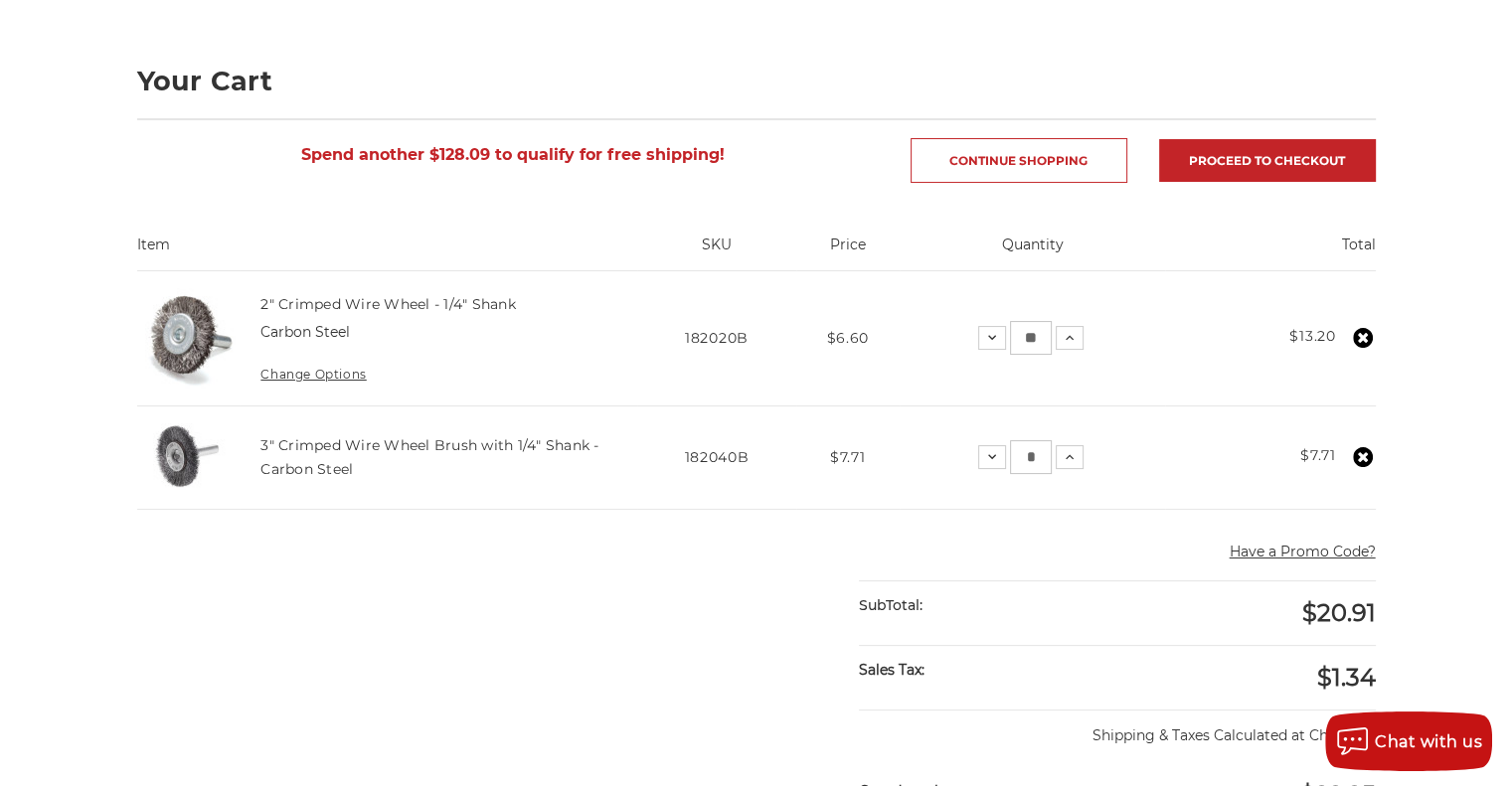 type on "**" 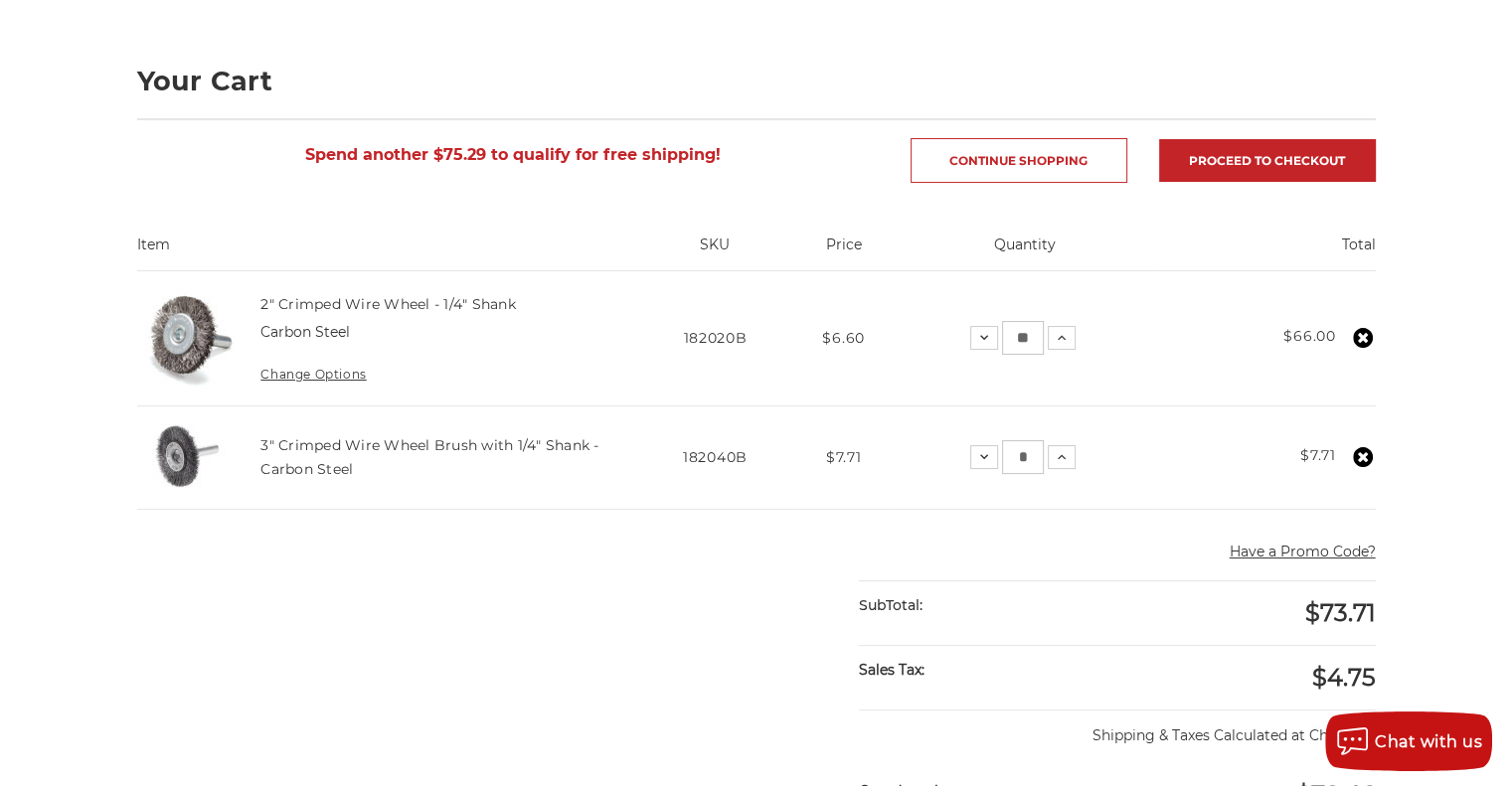 click on "*" at bounding box center (1023, 457) 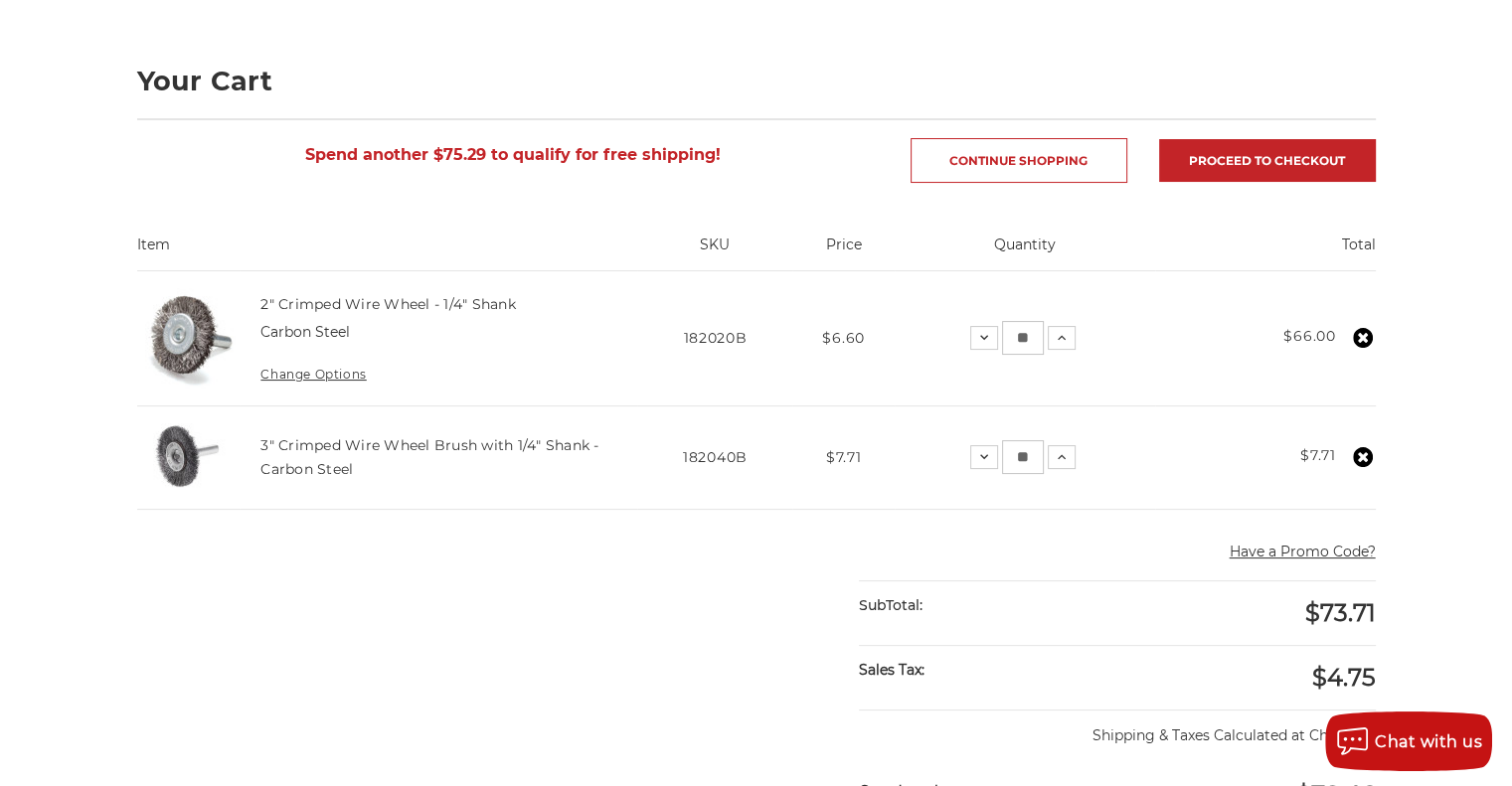 type on "**" 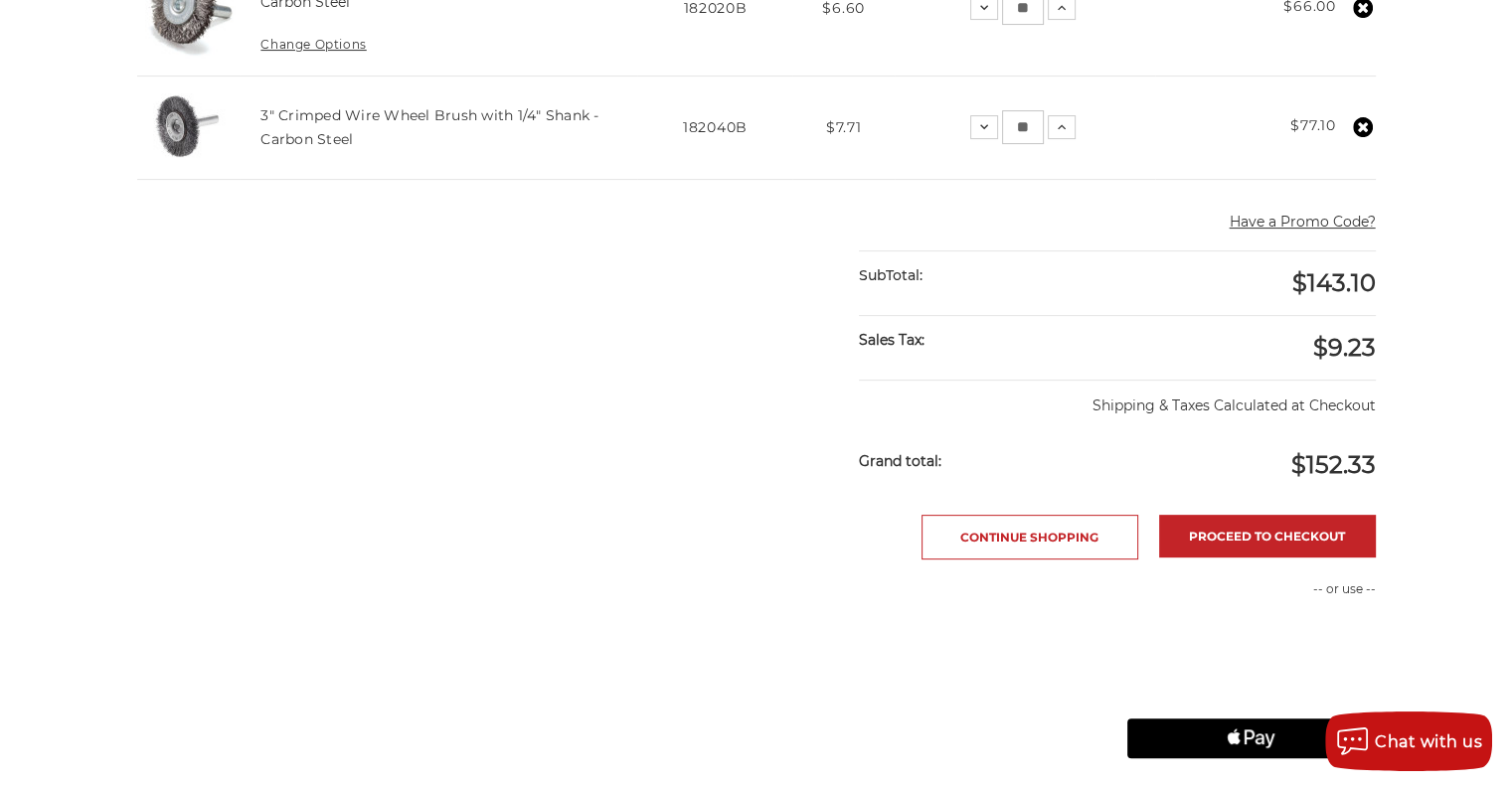 scroll, scrollTop: 579, scrollLeft: 0, axis: vertical 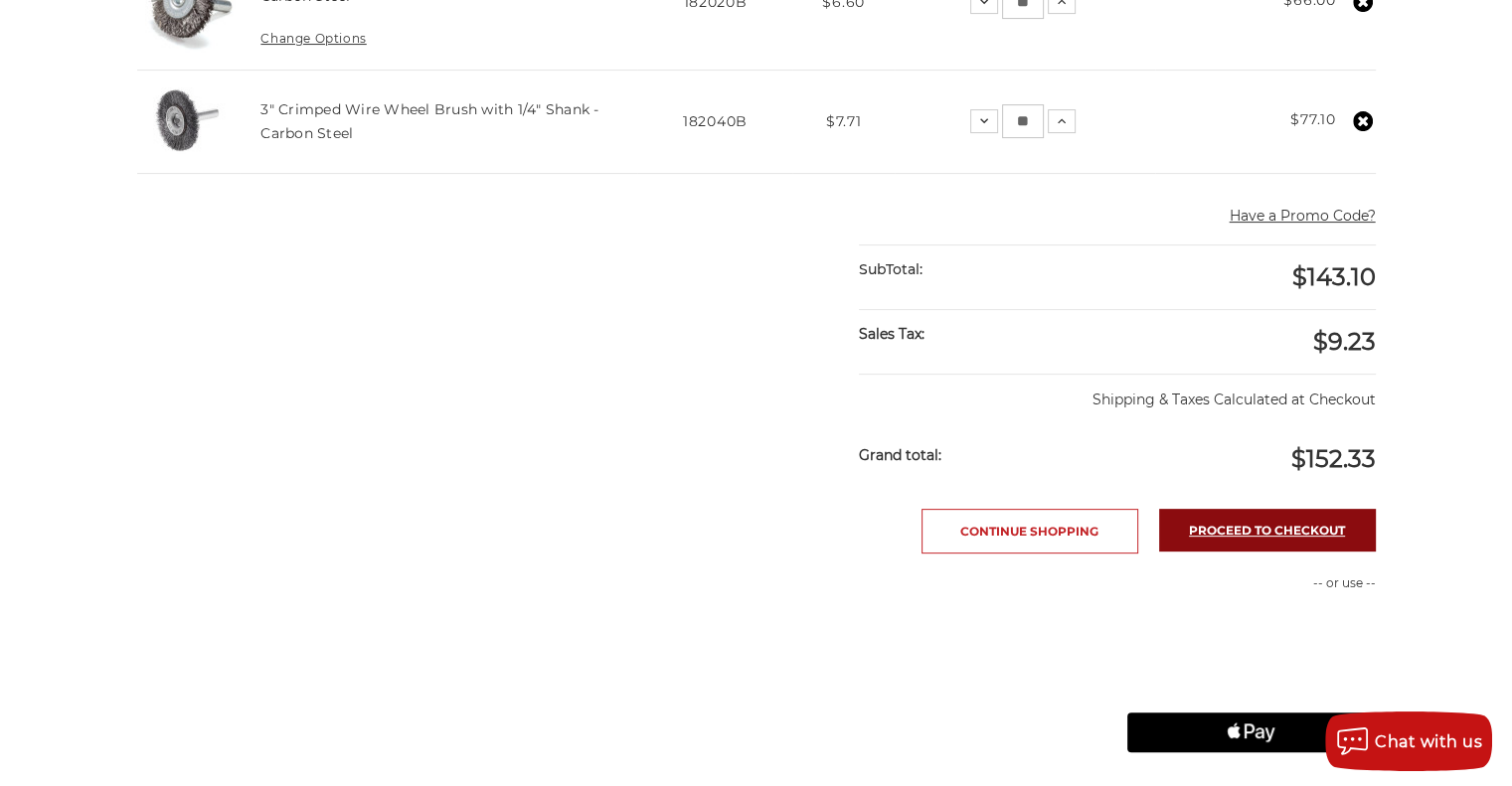 click on "Proceed to checkout" at bounding box center [1267, 530] 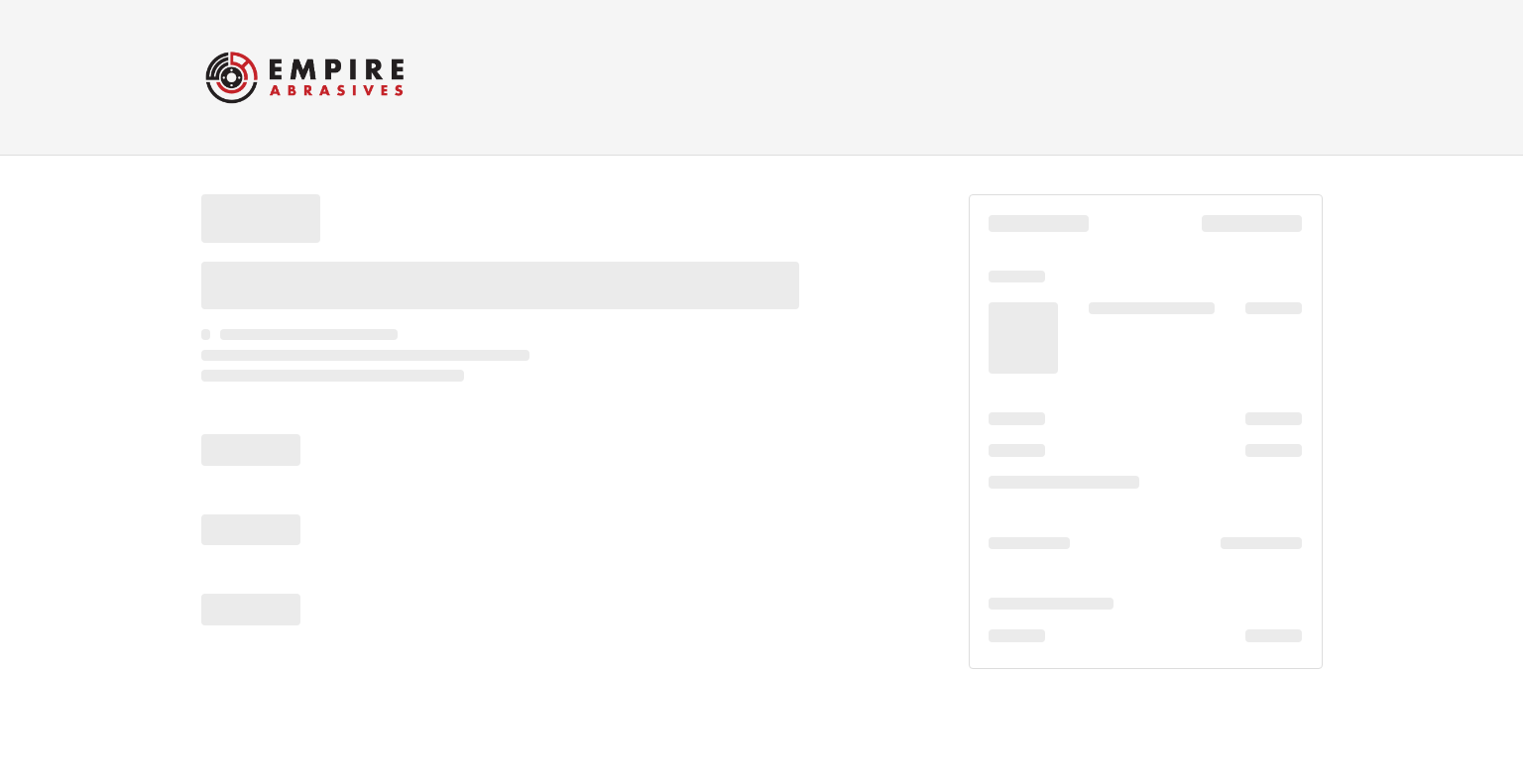 scroll, scrollTop: 0, scrollLeft: 0, axis: both 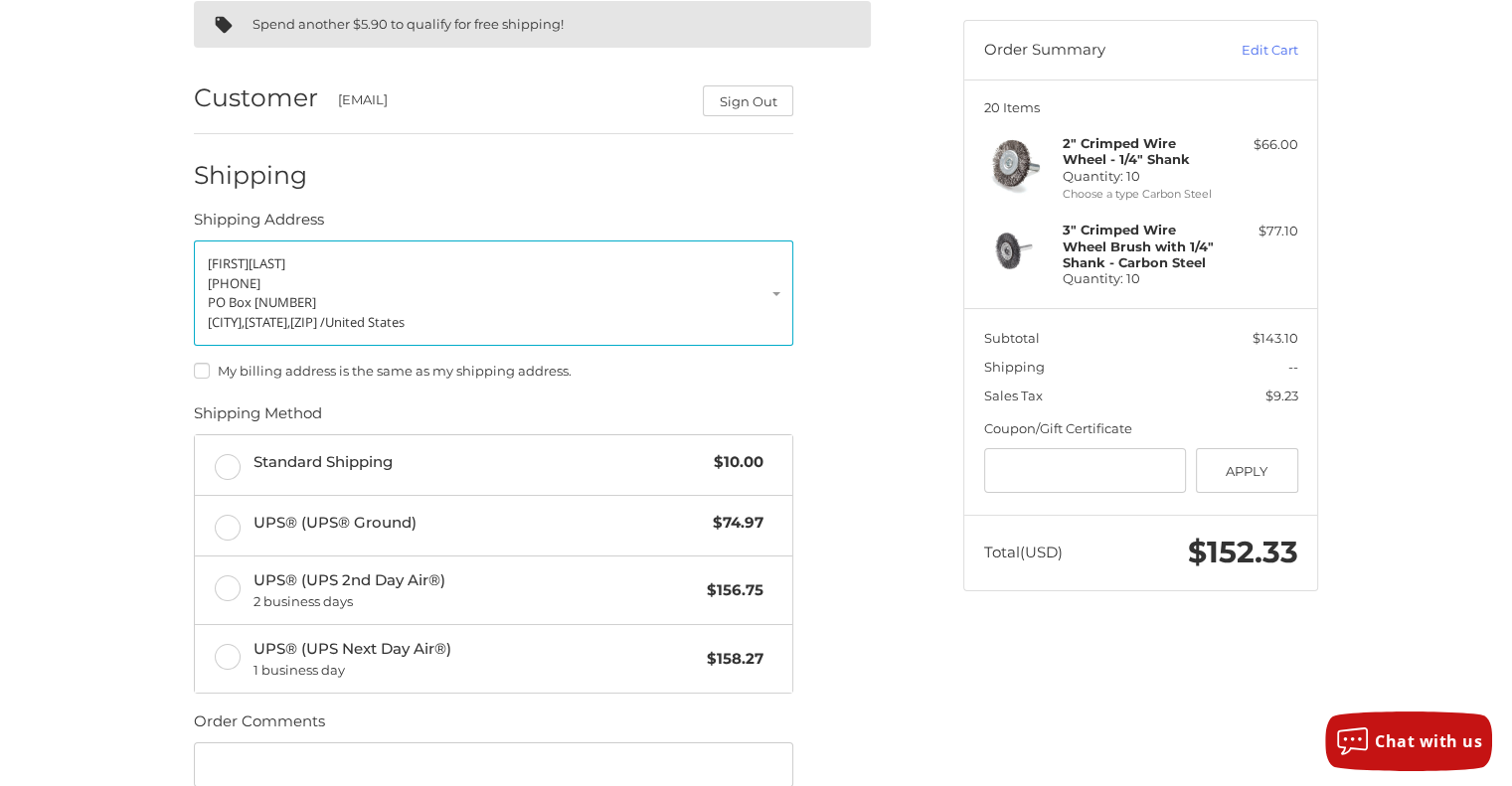 click on "[FIRST]  [LAST]   [PHONE] PO Box [NUMBER]  [CITY],  [STATE], [ZIP] /  [COUNTRY]" at bounding box center (493, 293) 